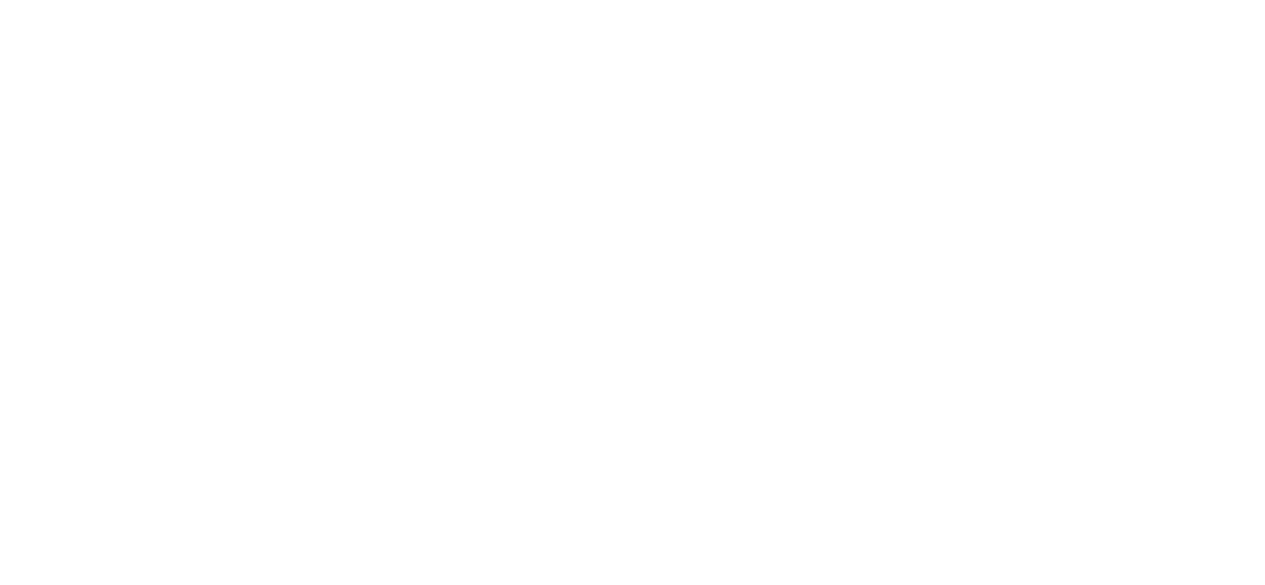 scroll, scrollTop: 0, scrollLeft: 0, axis: both 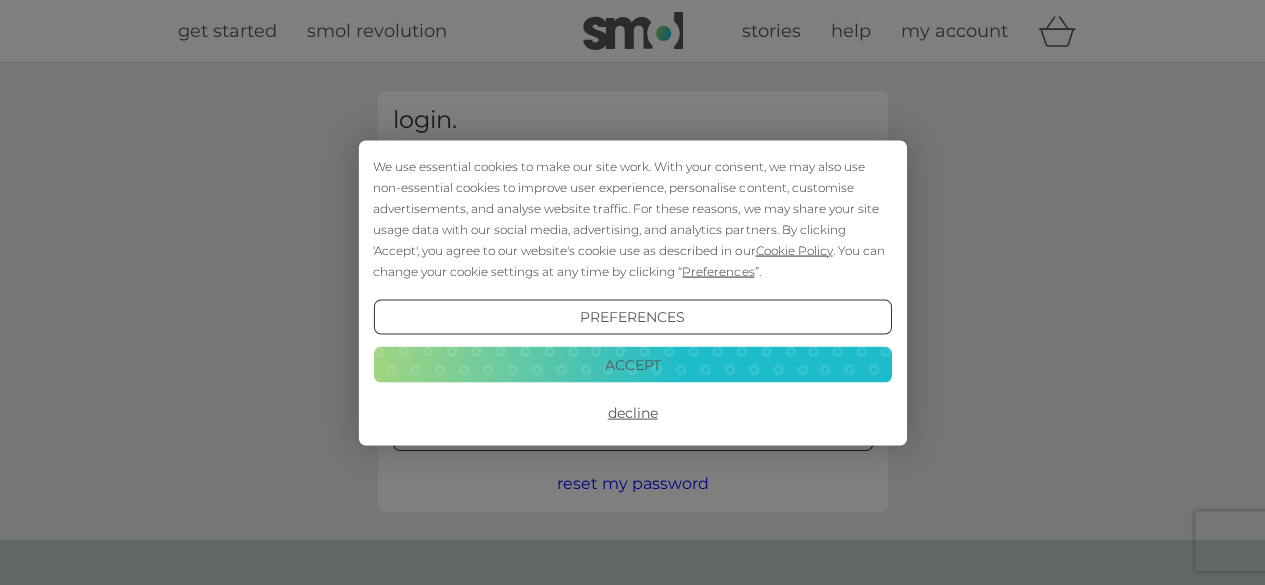 type on "smiths05@live.co.uk" 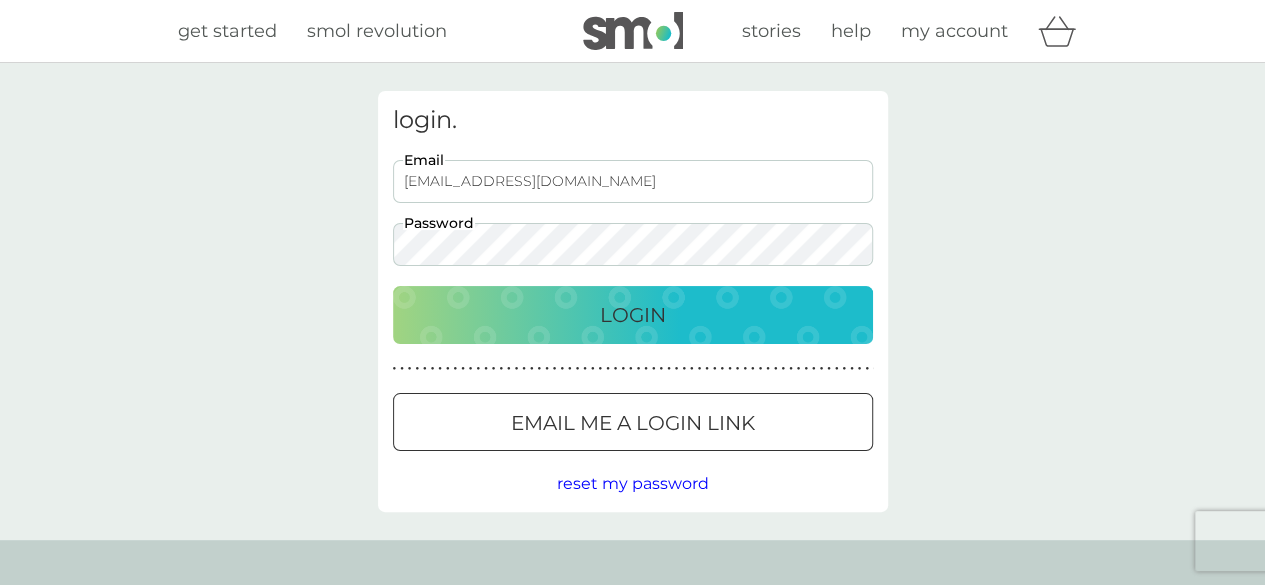 click on "Login" at bounding box center (633, 315) 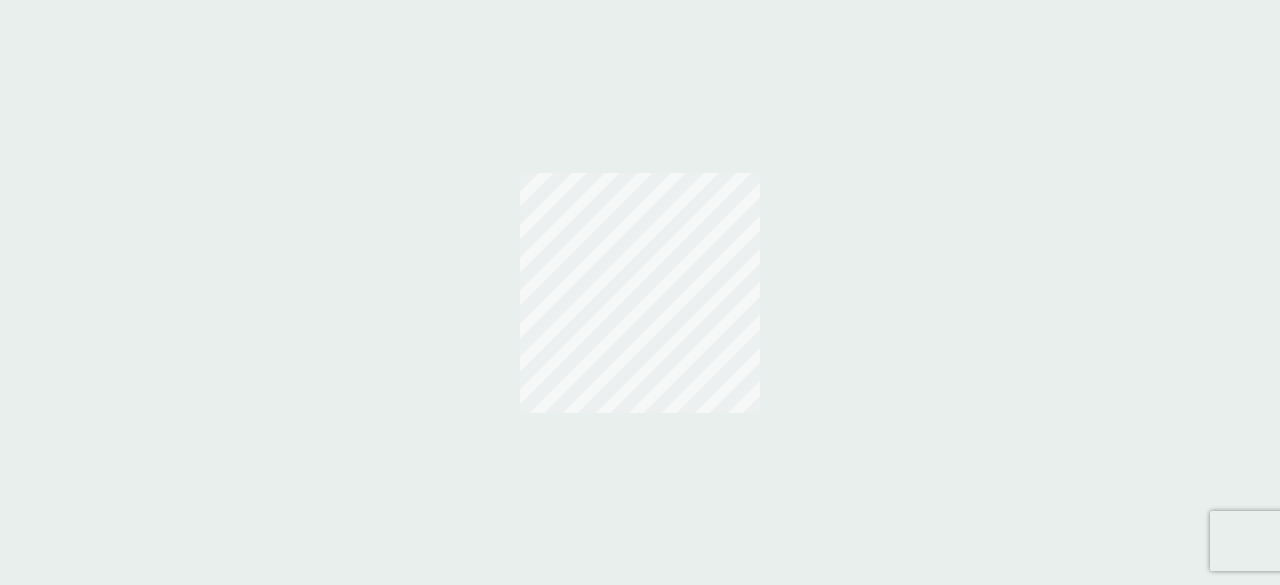 scroll, scrollTop: 0, scrollLeft: 0, axis: both 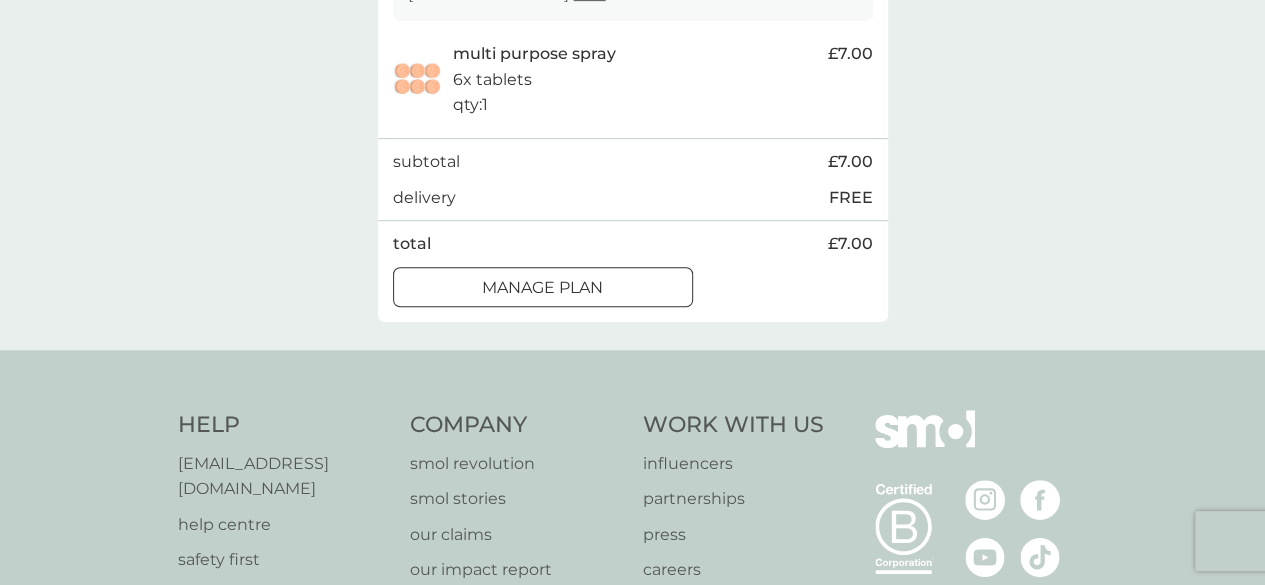 click on "Manage plan" at bounding box center (543, 288) 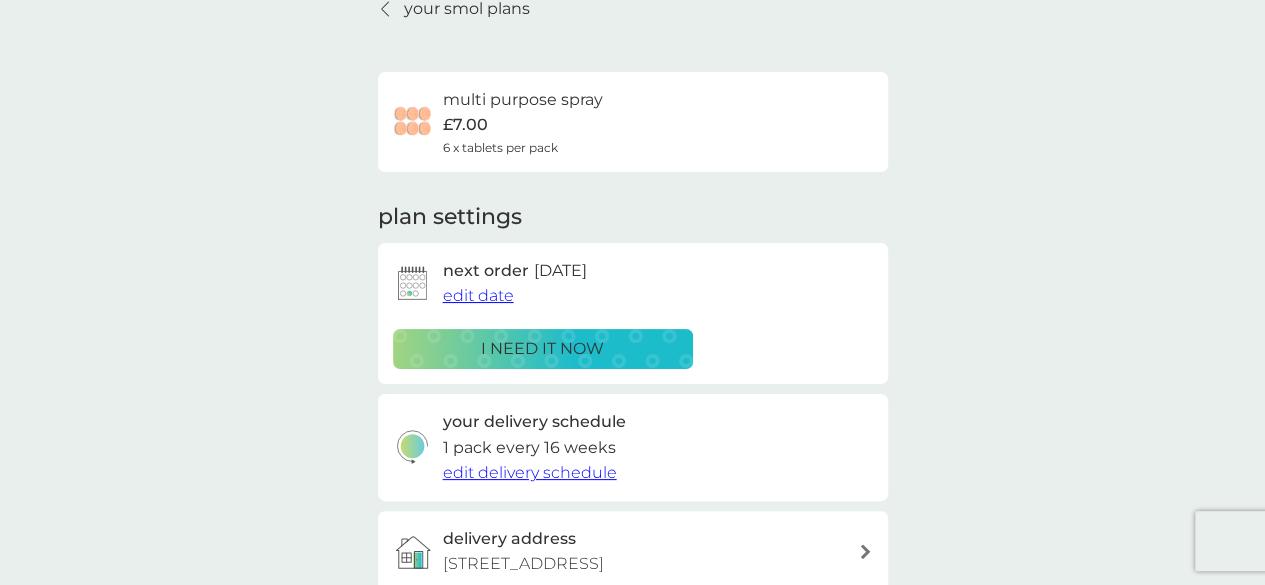 scroll, scrollTop: 0, scrollLeft: 0, axis: both 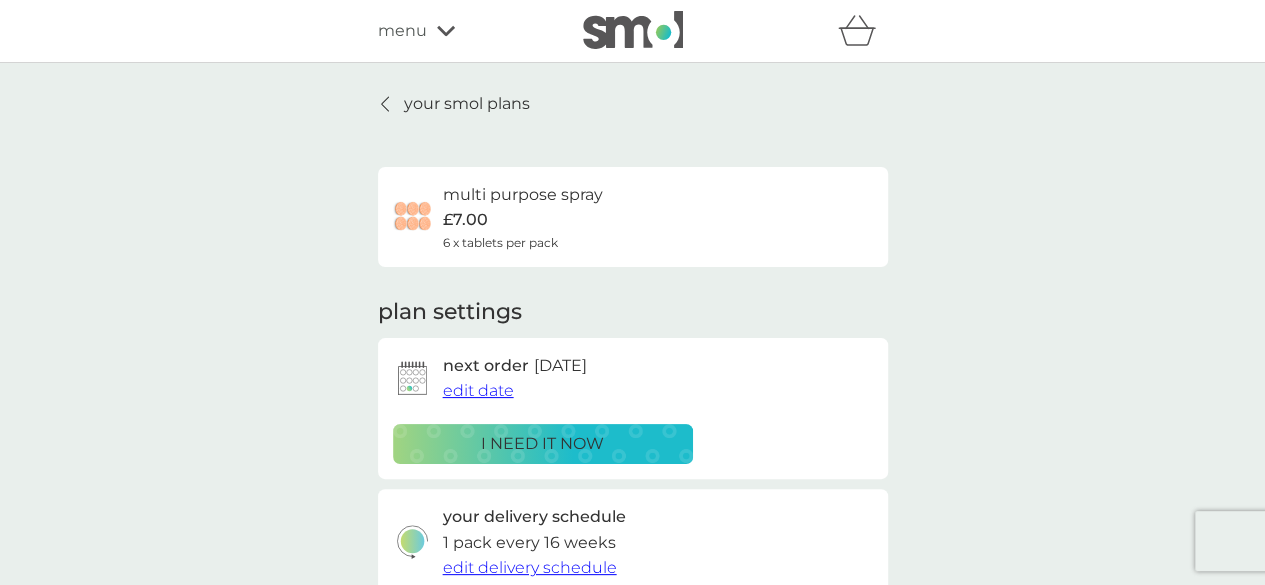 click on "menu" at bounding box center (463, 31) 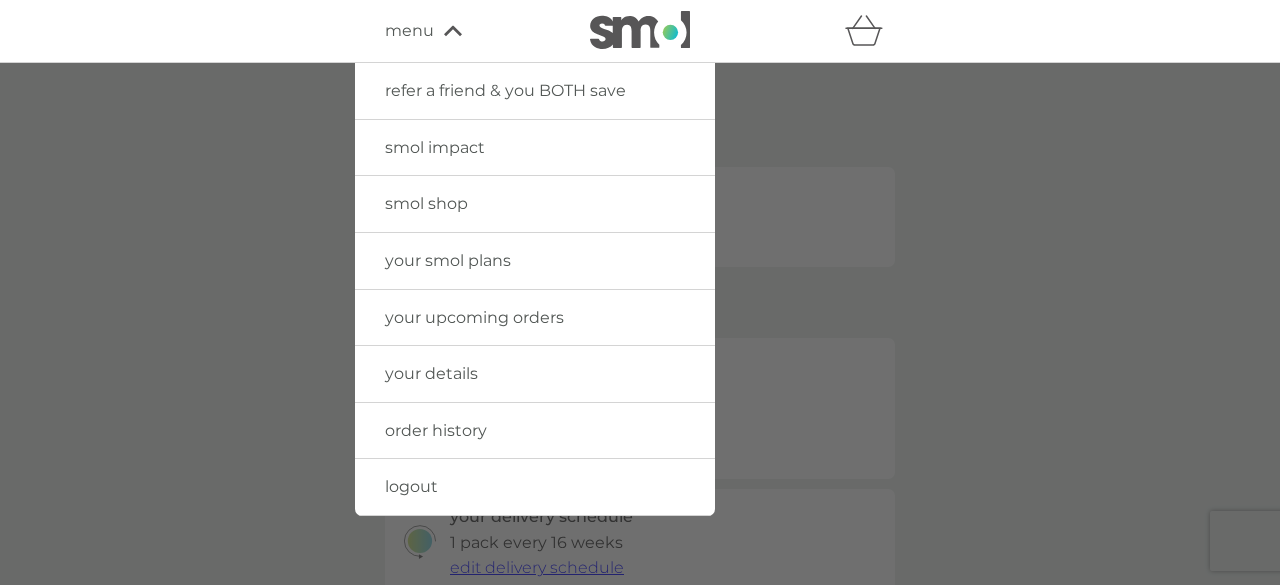 click on "your upcoming orders" at bounding box center [474, 317] 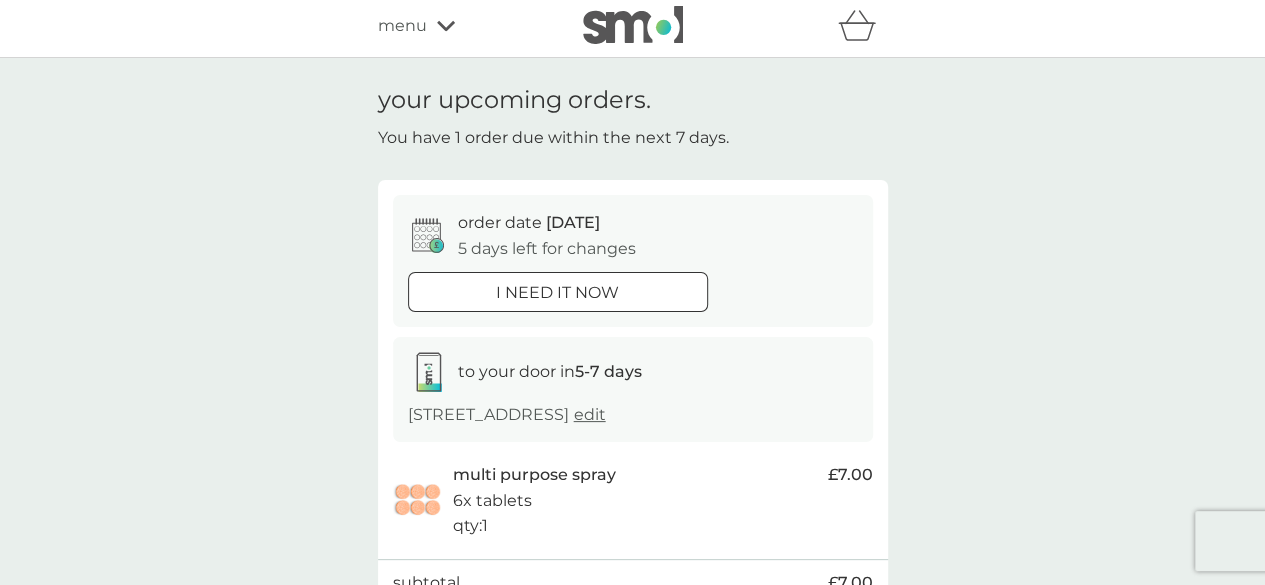 scroll, scrollTop: 0, scrollLeft: 0, axis: both 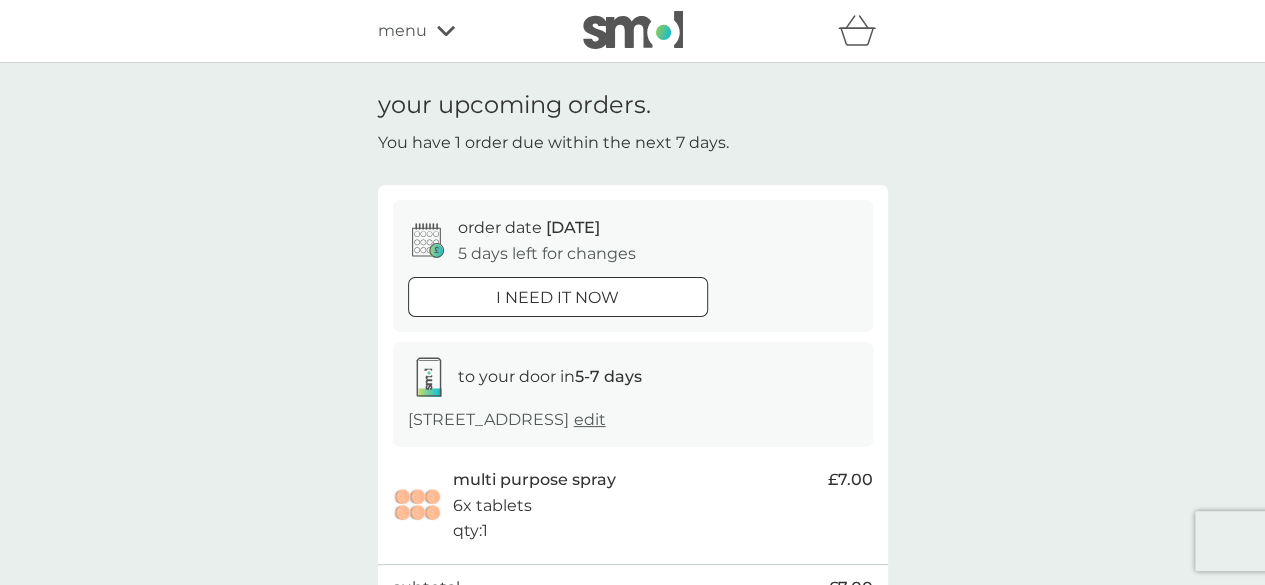click 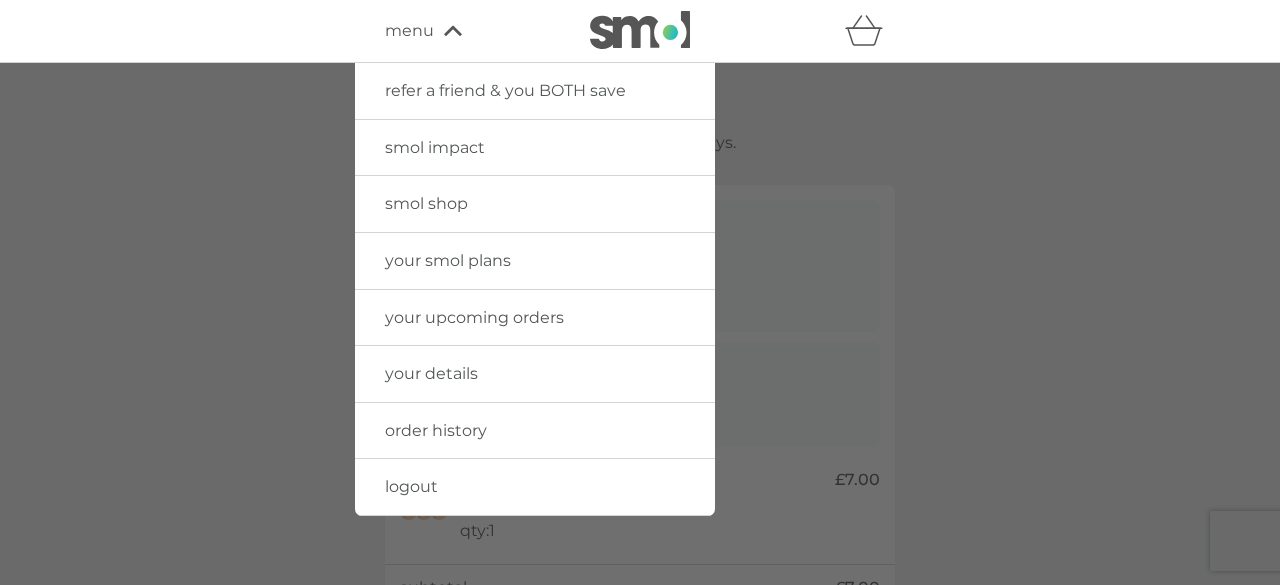 click on "smol shop" at bounding box center [426, 203] 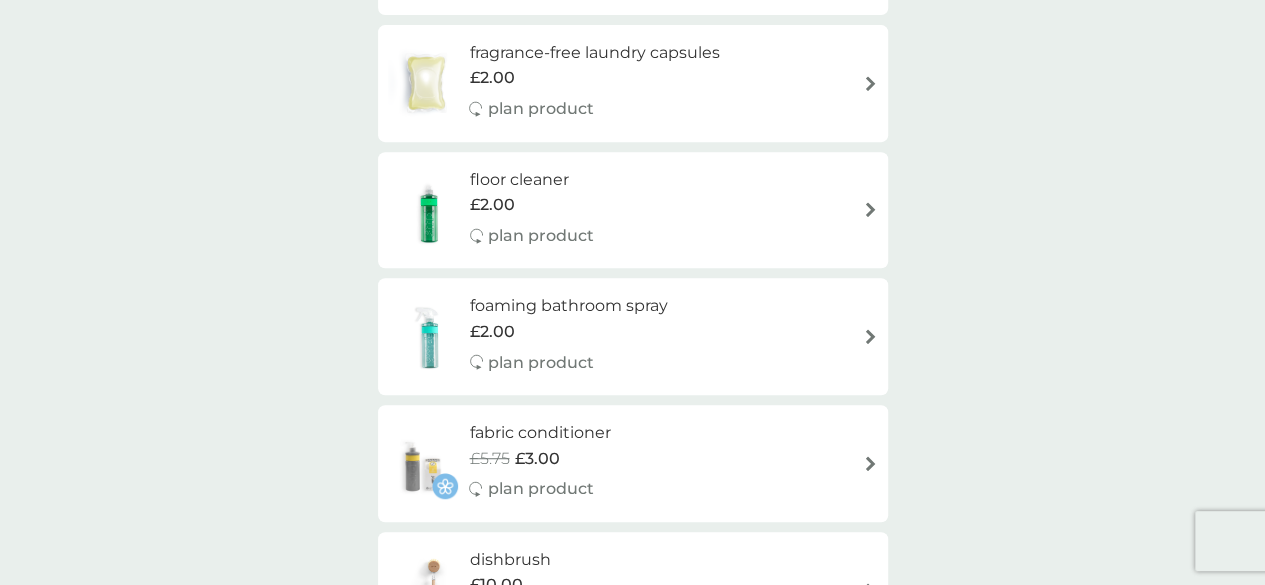 scroll, scrollTop: 432, scrollLeft: 0, axis: vertical 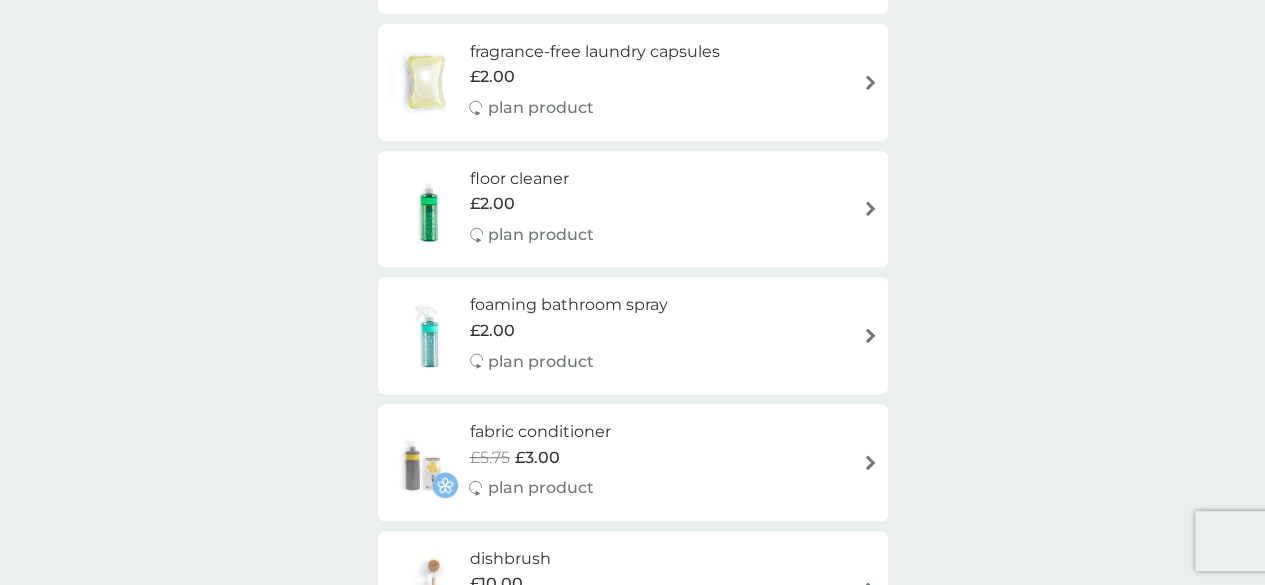 click on "plan product" at bounding box center (594, 108) 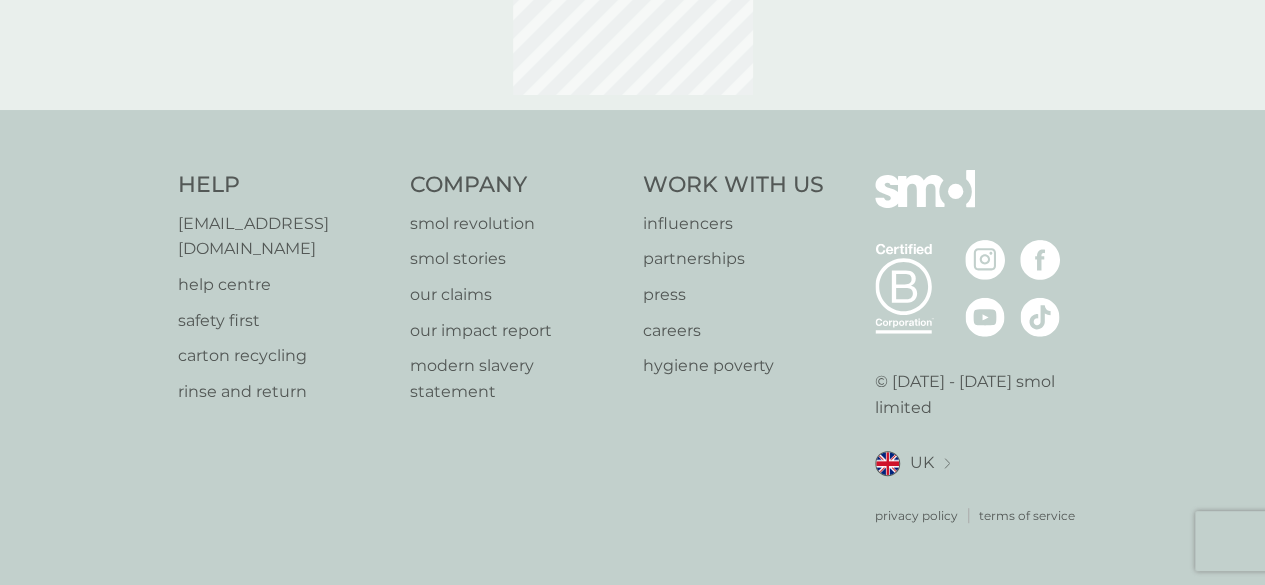 scroll, scrollTop: 0, scrollLeft: 0, axis: both 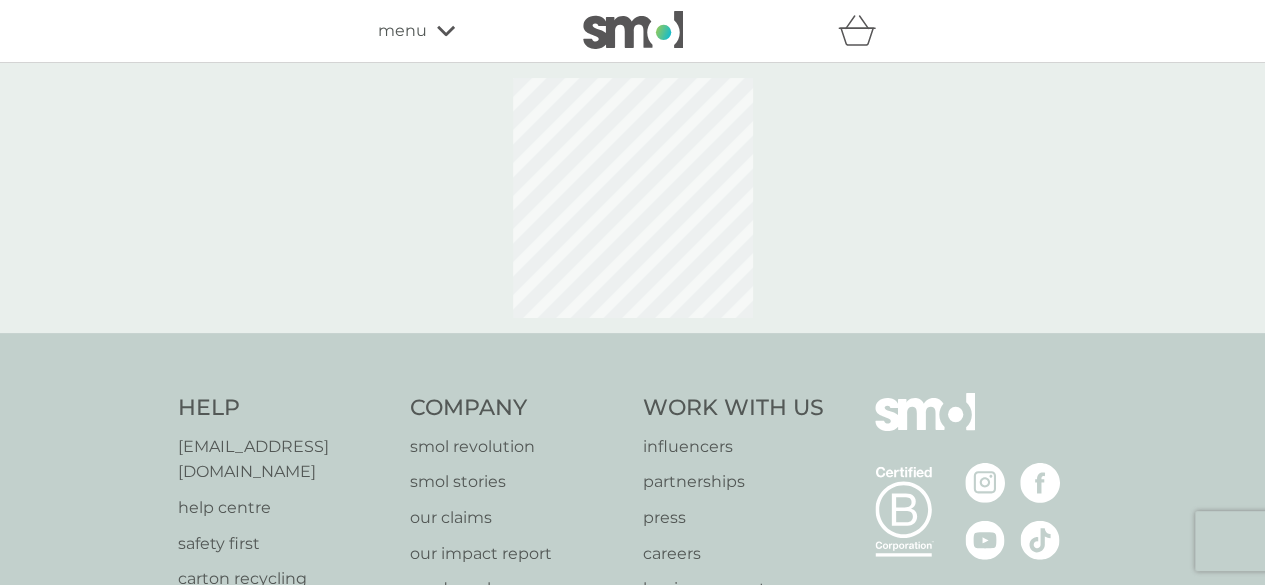 select on "42" 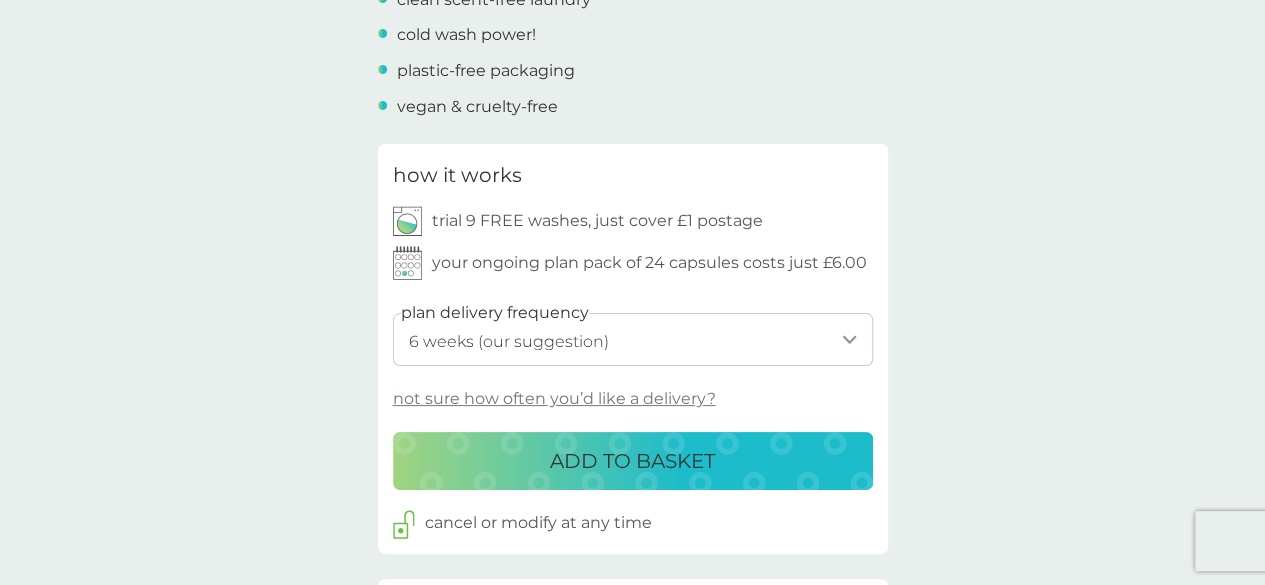 scroll, scrollTop: 842, scrollLeft: 0, axis: vertical 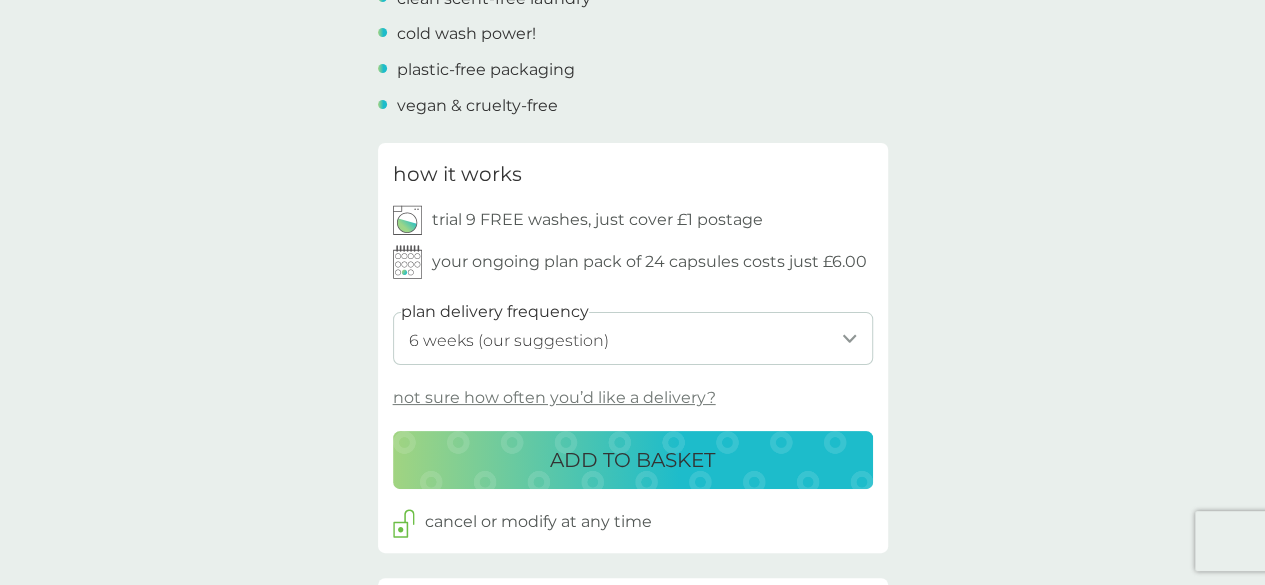 click on "ADD TO BASKET" at bounding box center [632, 460] 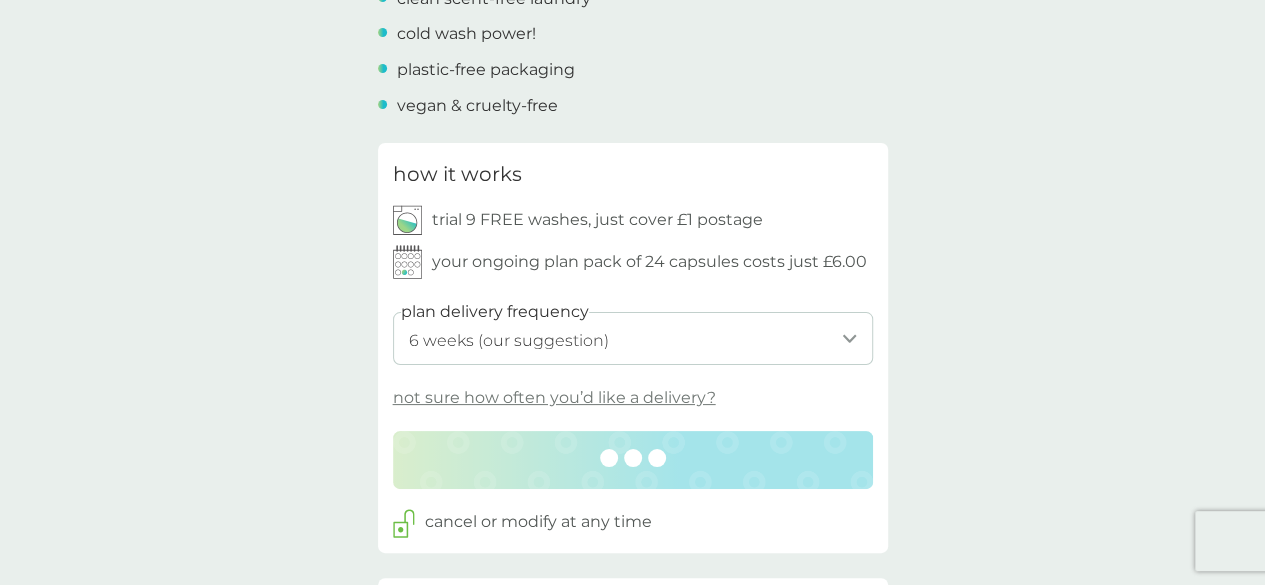 scroll, scrollTop: 0, scrollLeft: 0, axis: both 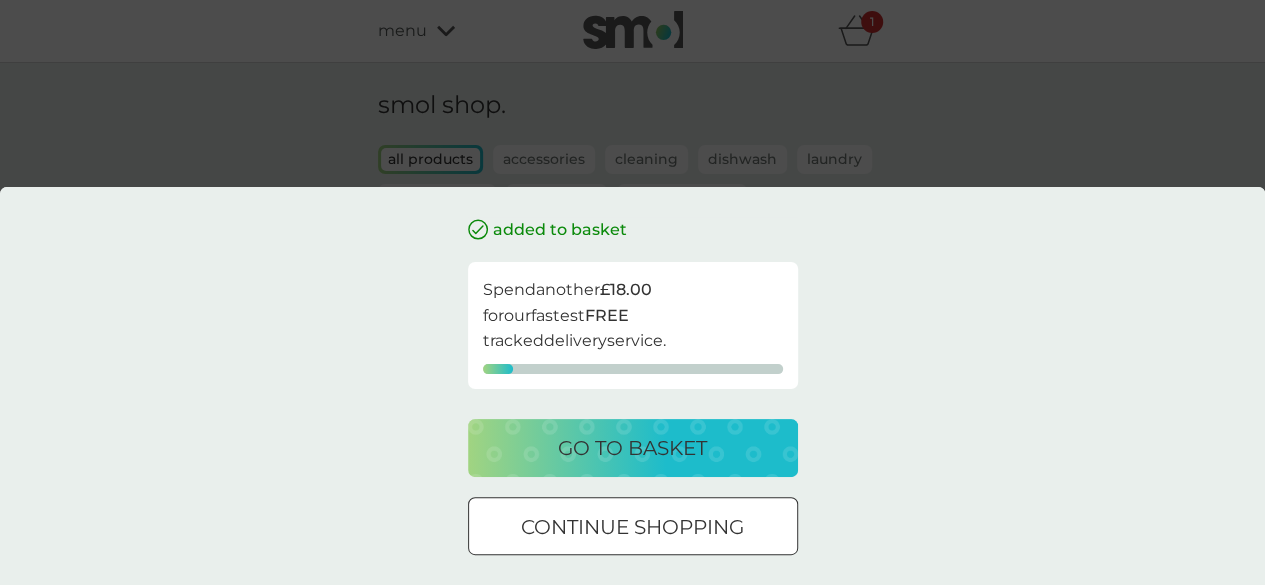 click on "go to basket" at bounding box center (633, 448) 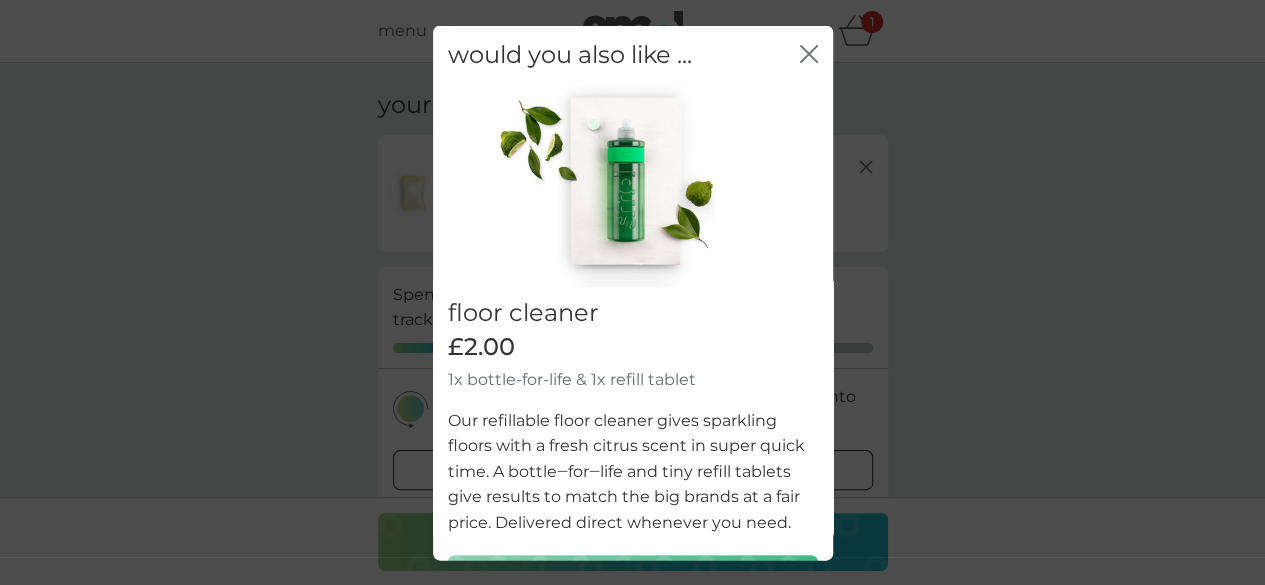 click 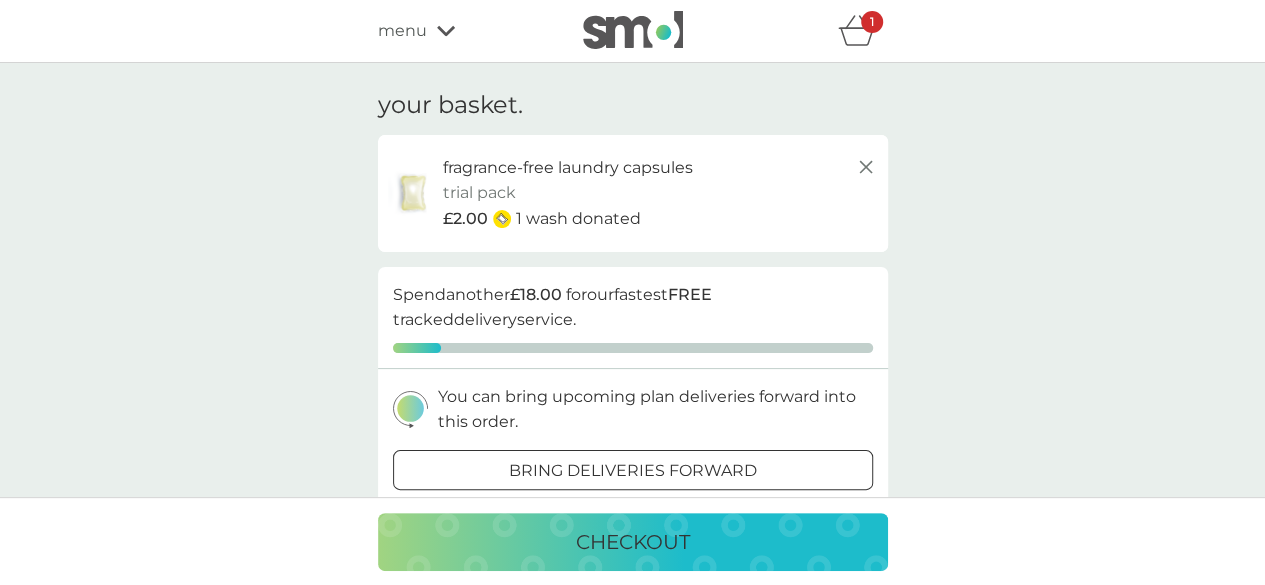 click on "menu" at bounding box center (463, 31) 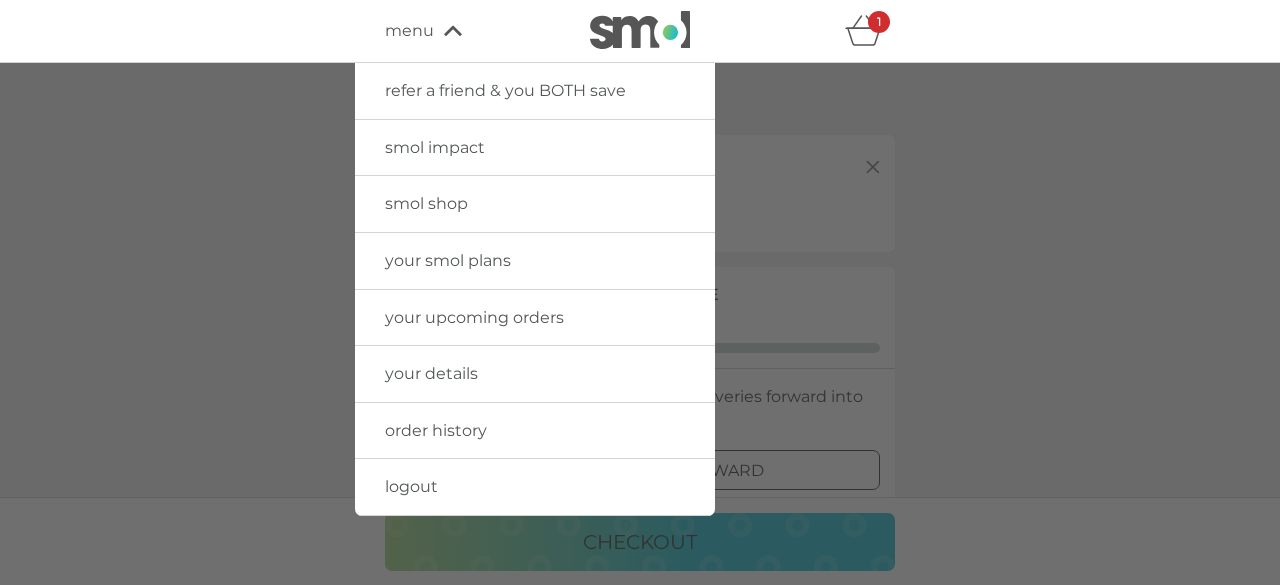 click on "your smol plans" at bounding box center [448, 260] 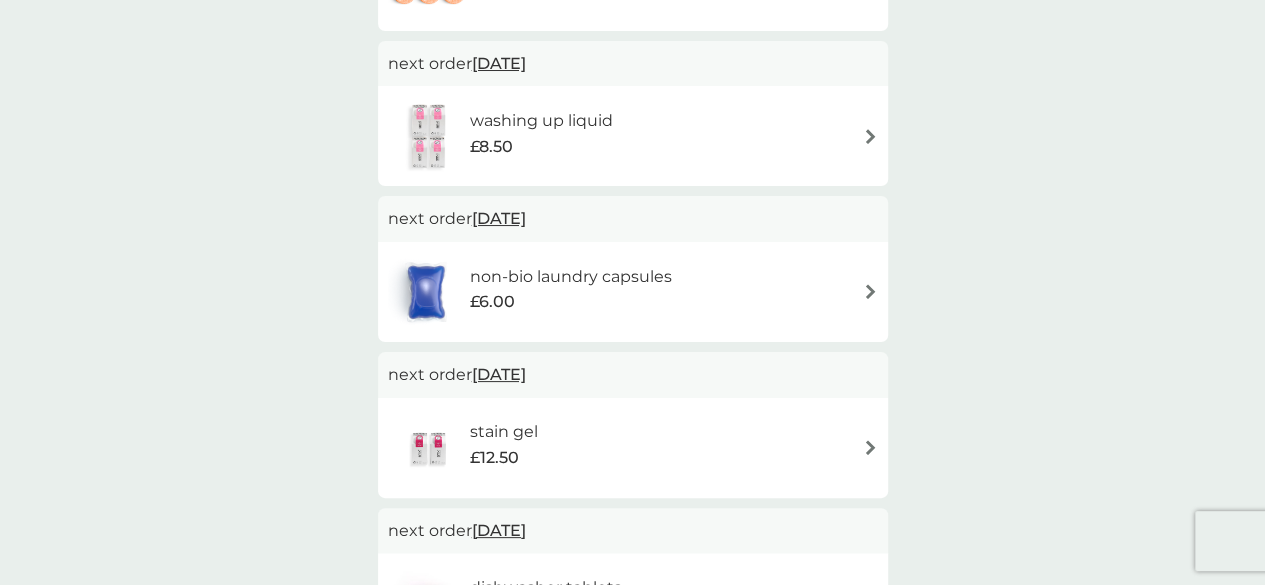 scroll, scrollTop: 536, scrollLeft: 0, axis: vertical 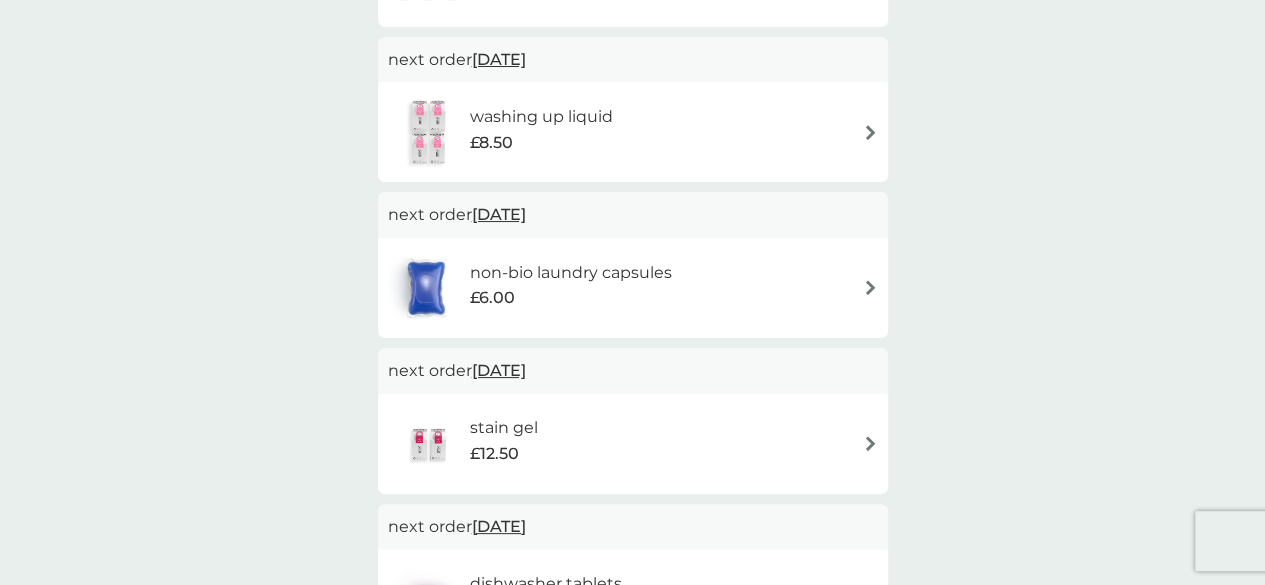 click on "non-bio laundry capsules" at bounding box center (570, 273) 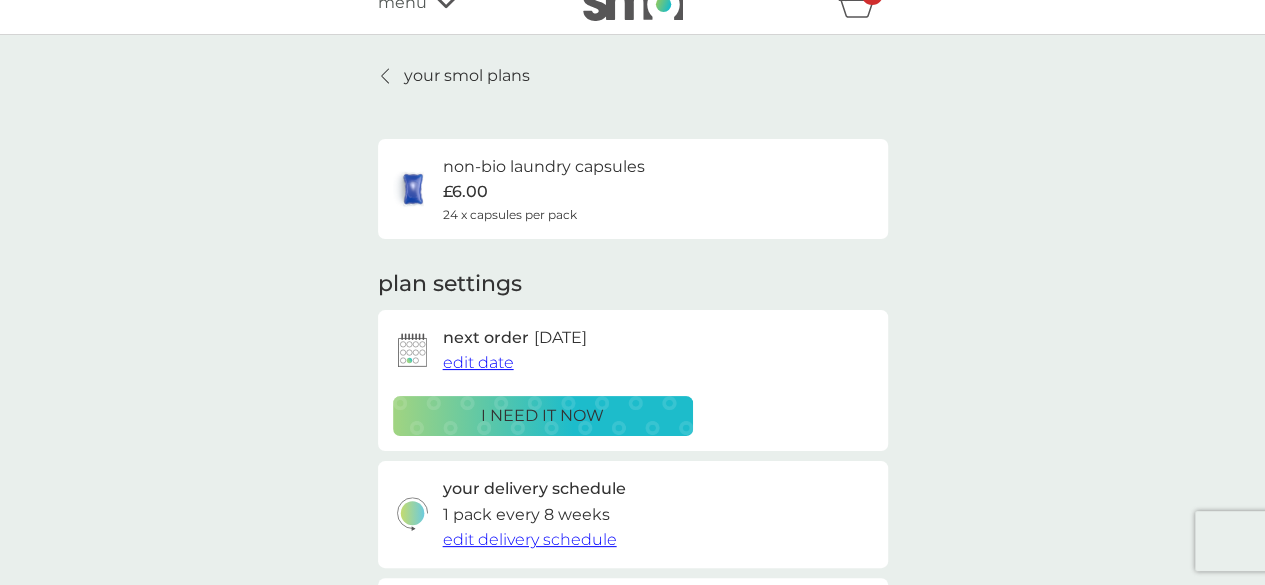 scroll, scrollTop: 27, scrollLeft: 0, axis: vertical 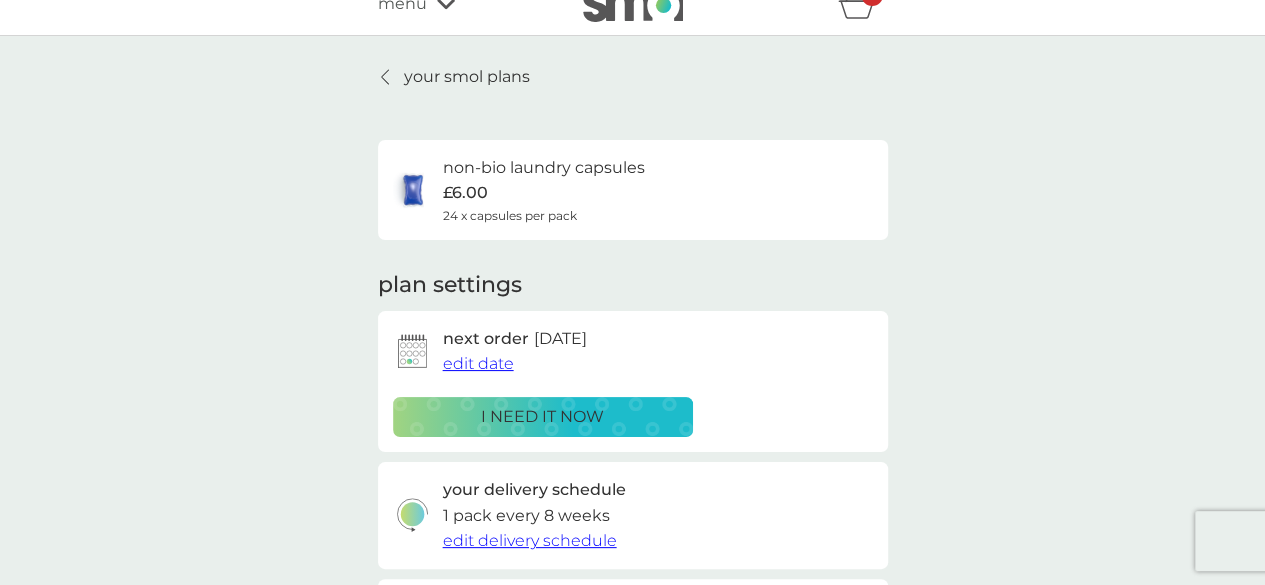 click on "edit date" at bounding box center (478, 363) 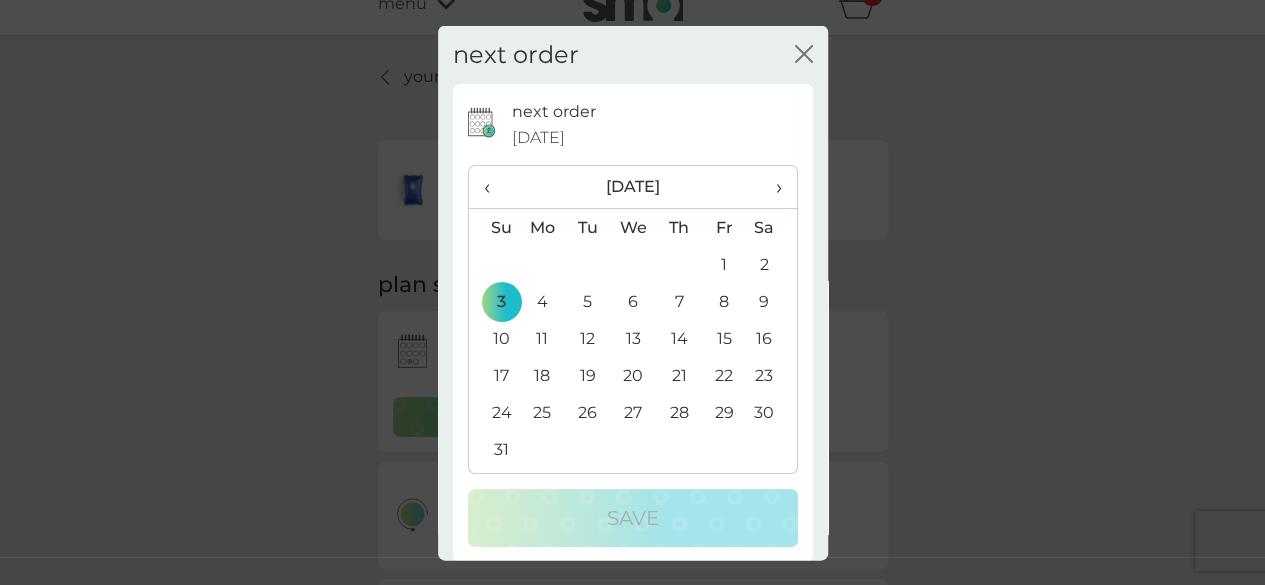 click on "close" at bounding box center [804, 54] 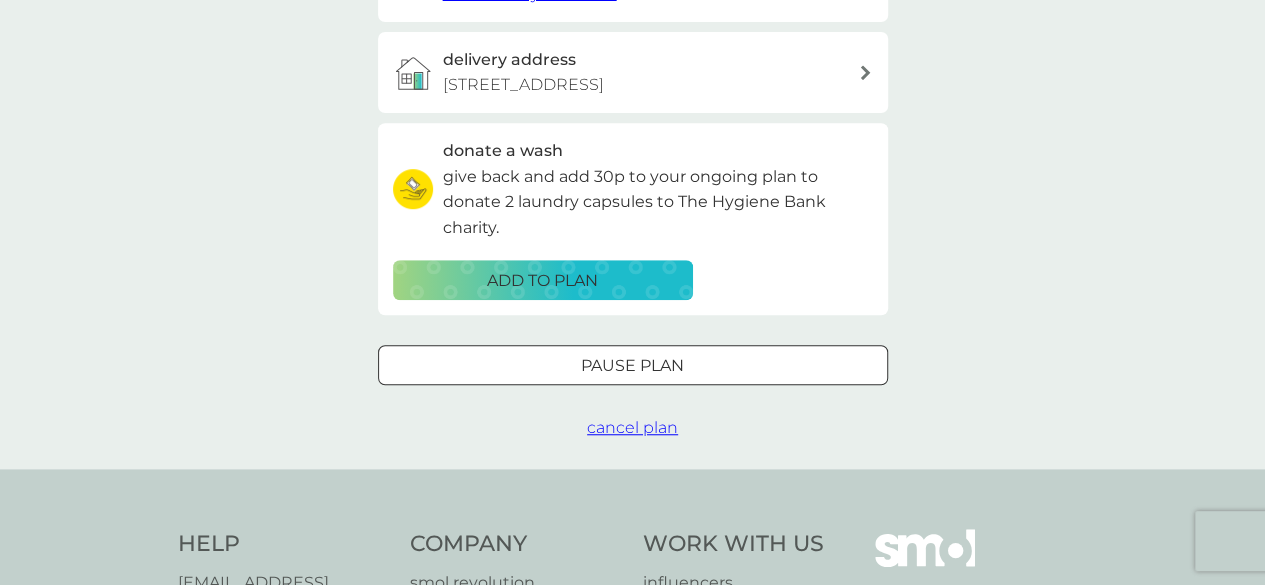 scroll, scrollTop: 575, scrollLeft: 0, axis: vertical 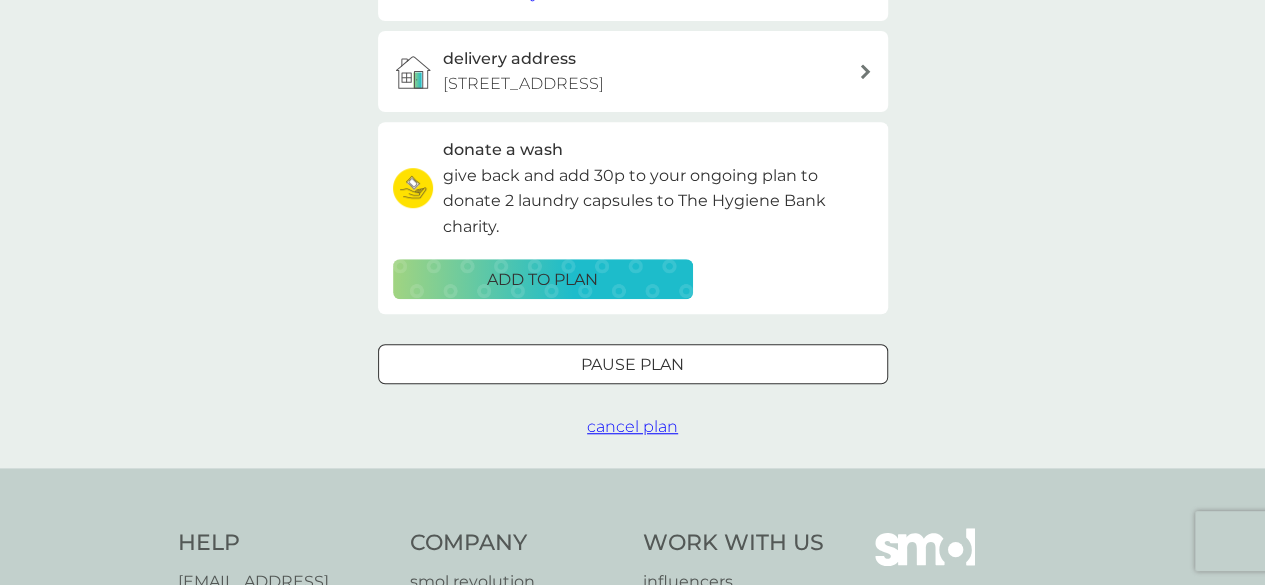 click on "cancel plan" at bounding box center (632, 426) 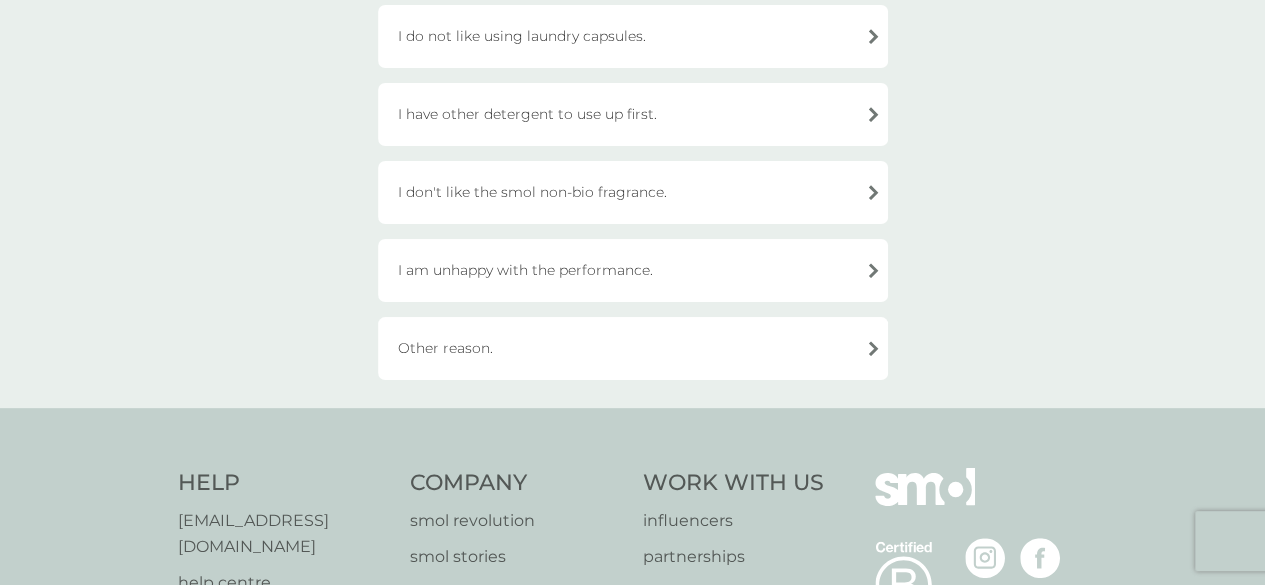 scroll, scrollTop: 703, scrollLeft: 0, axis: vertical 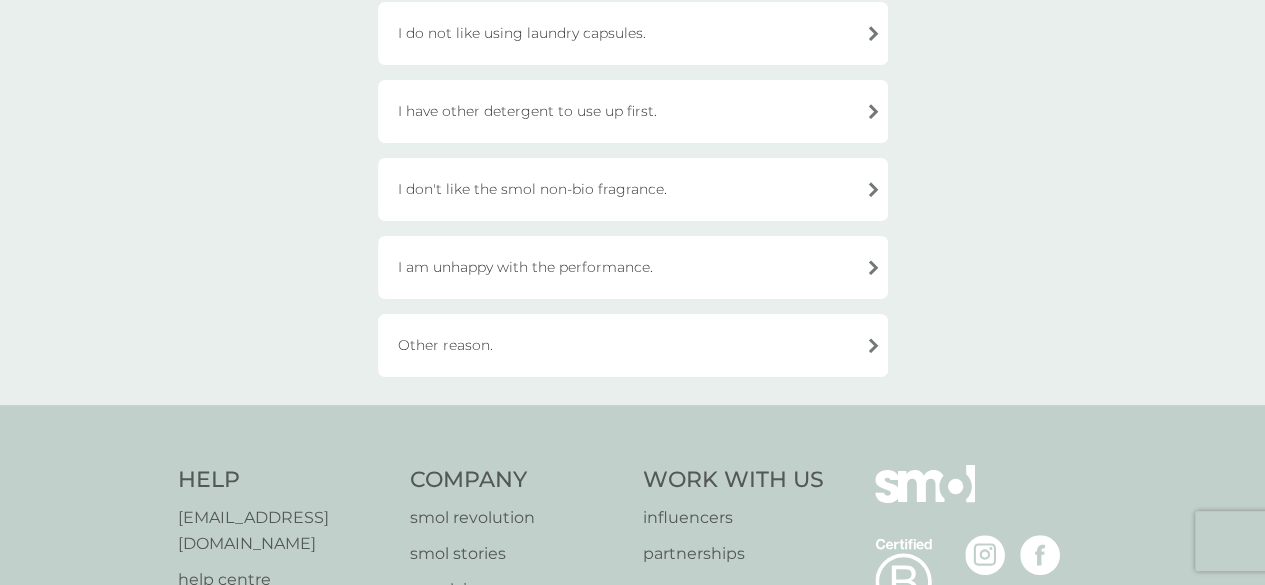 click on "Other reason." at bounding box center [633, 345] 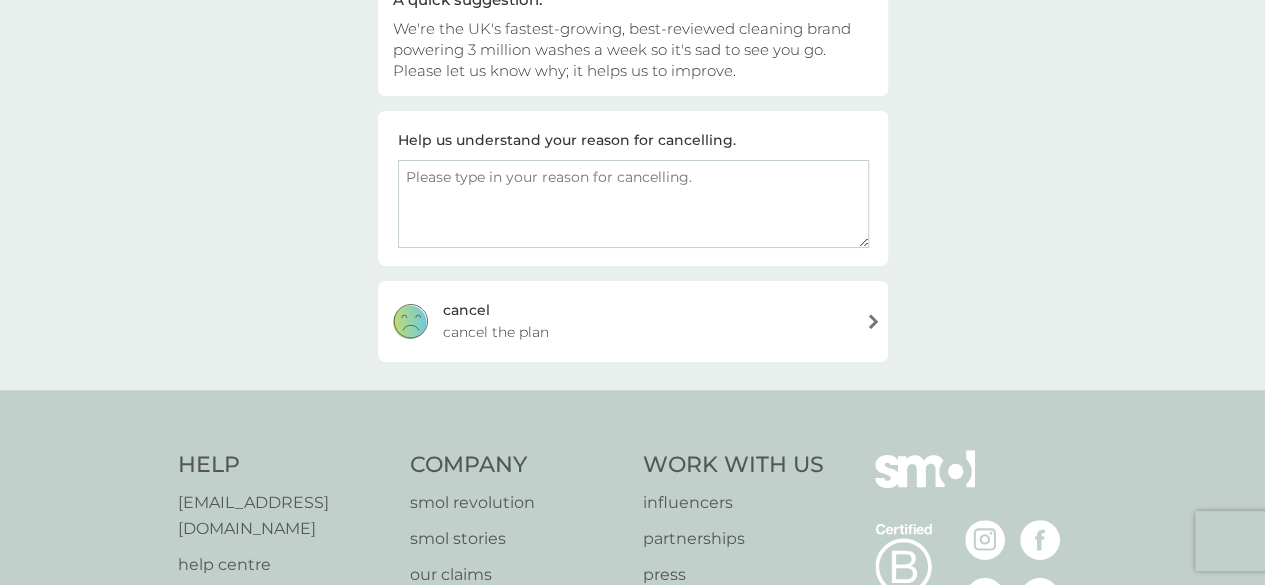 scroll, scrollTop: 238, scrollLeft: 0, axis: vertical 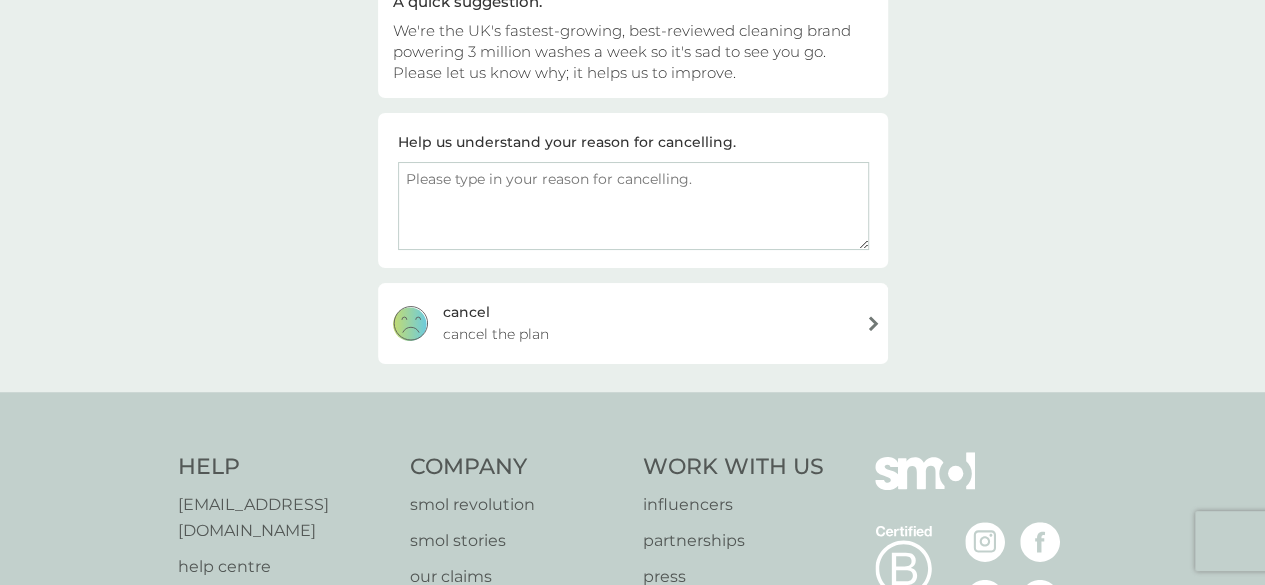 click at bounding box center [633, 206] 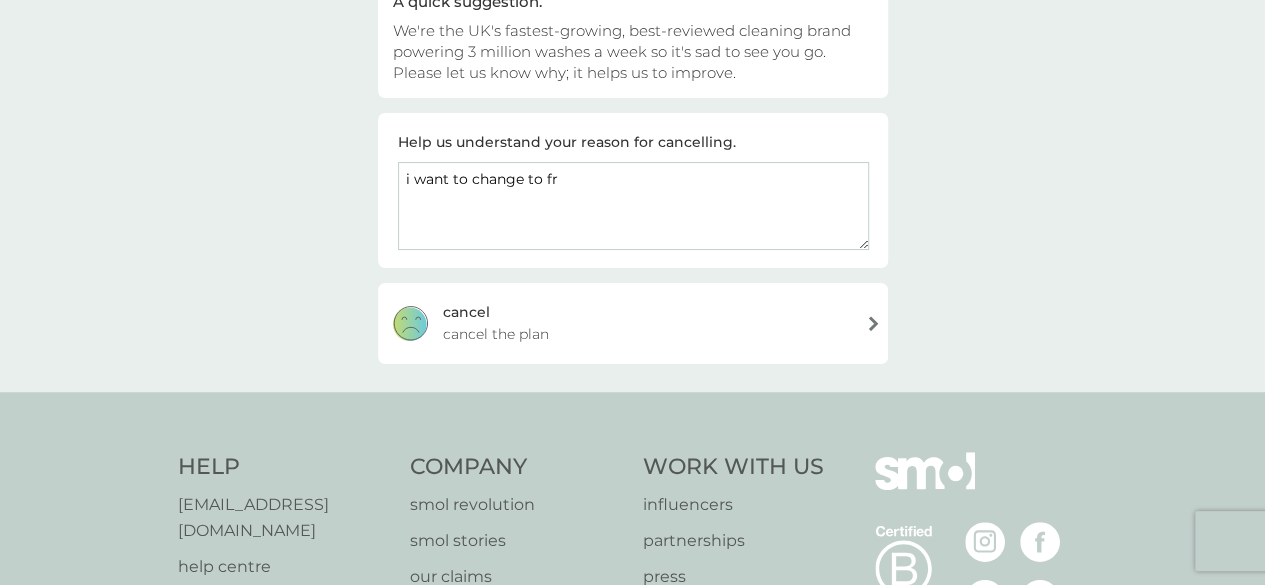 scroll, scrollTop: 0, scrollLeft: 0, axis: both 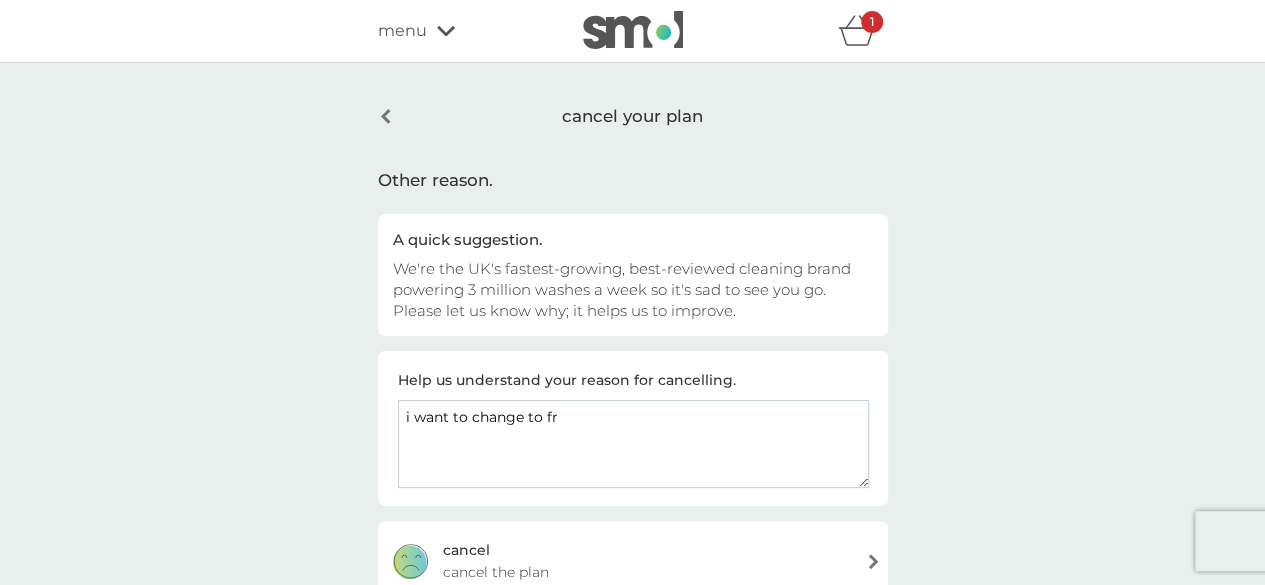 type on "i want to change to fr" 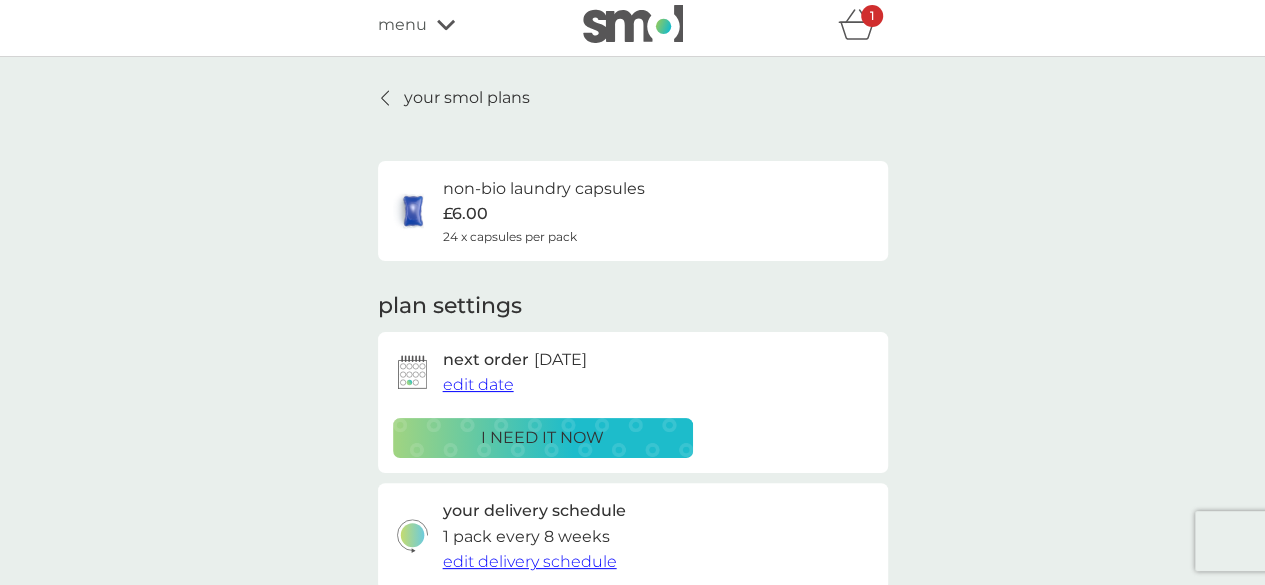 scroll, scrollTop: 5, scrollLeft: 0, axis: vertical 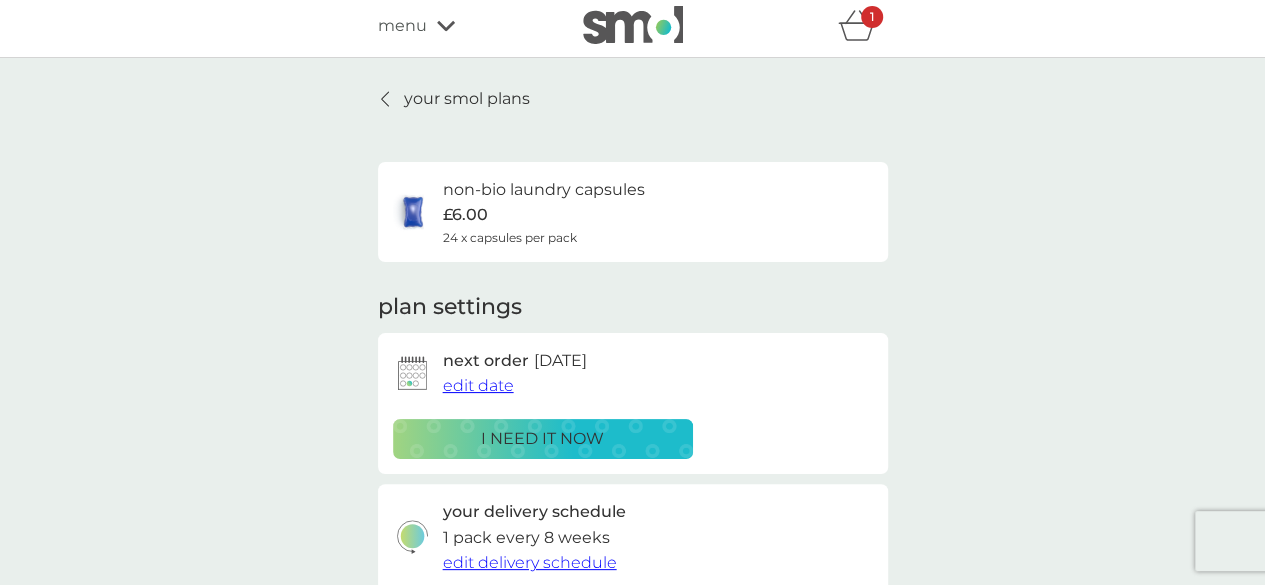 click on "edit date" at bounding box center [478, 385] 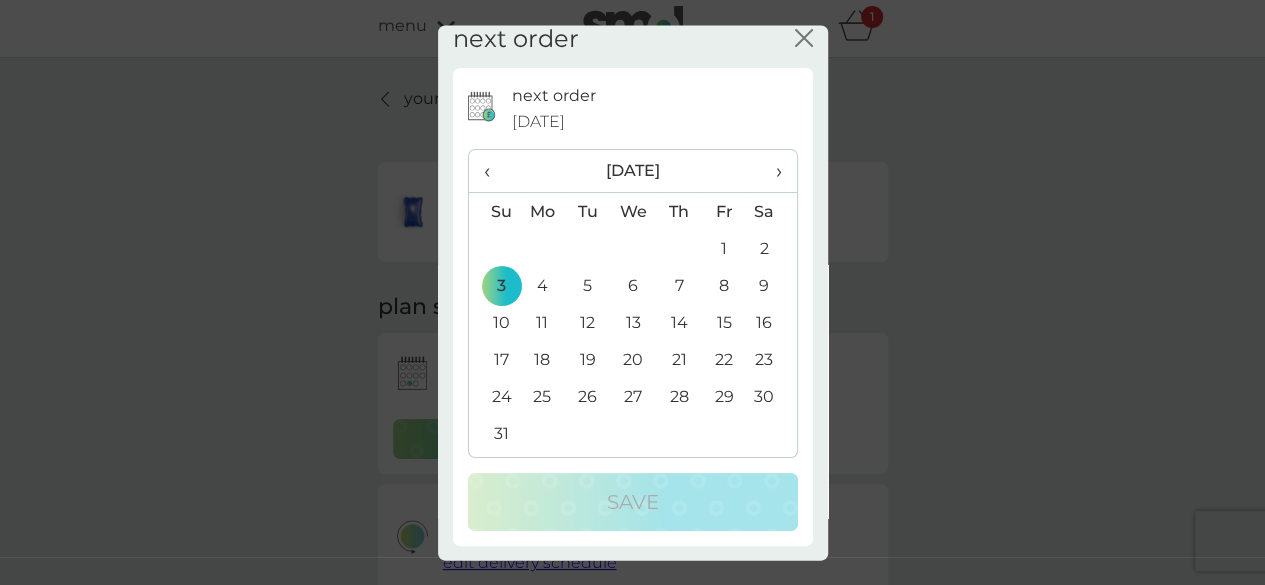 scroll, scrollTop: 0, scrollLeft: 0, axis: both 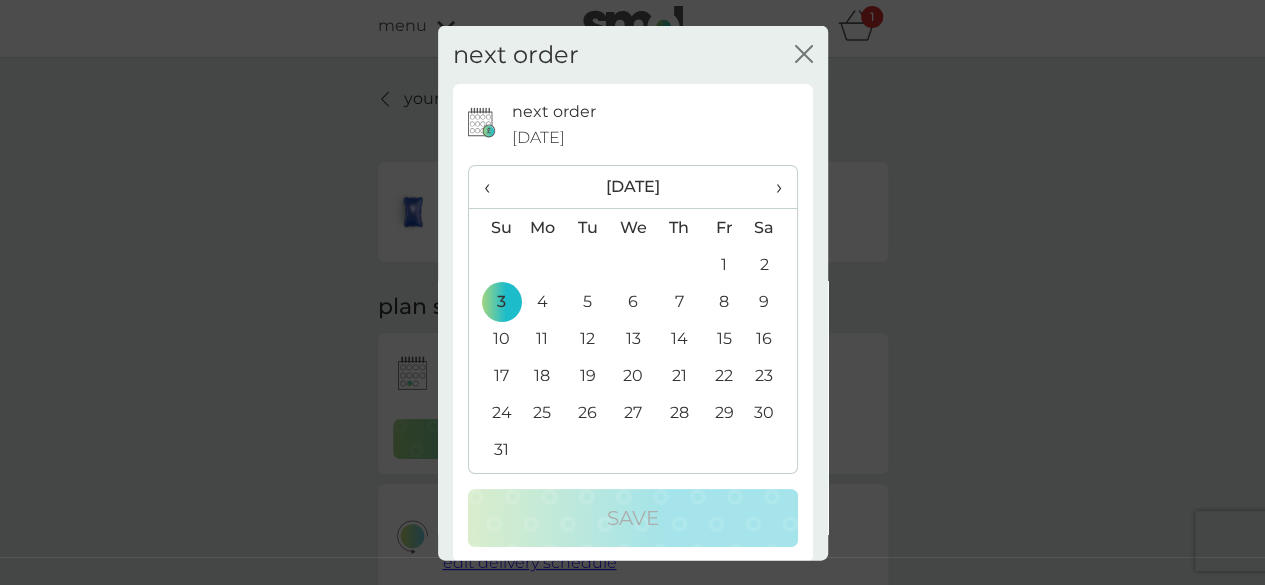 click on "close" 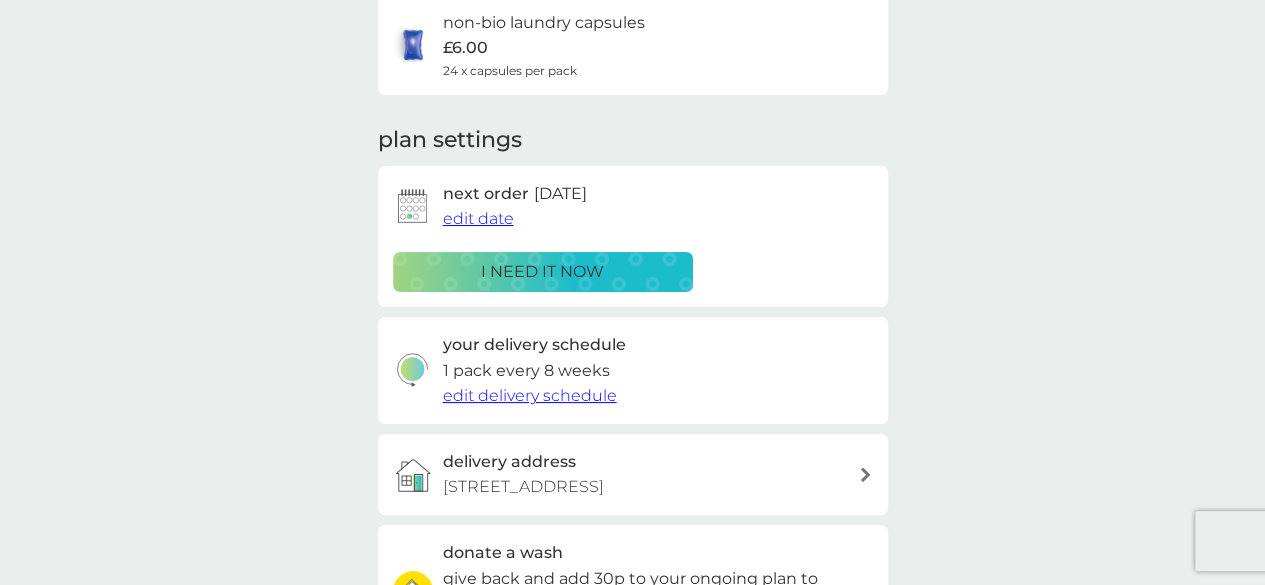 scroll, scrollTop: 0, scrollLeft: 0, axis: both 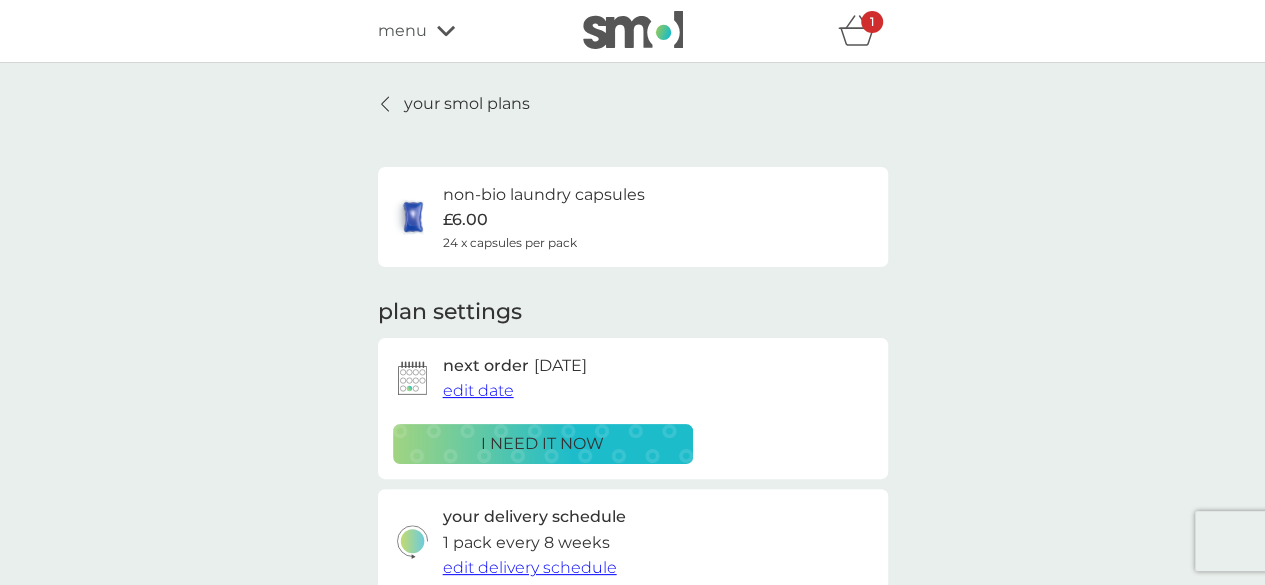click on "your smol plans" at bounding box center (454, 104) 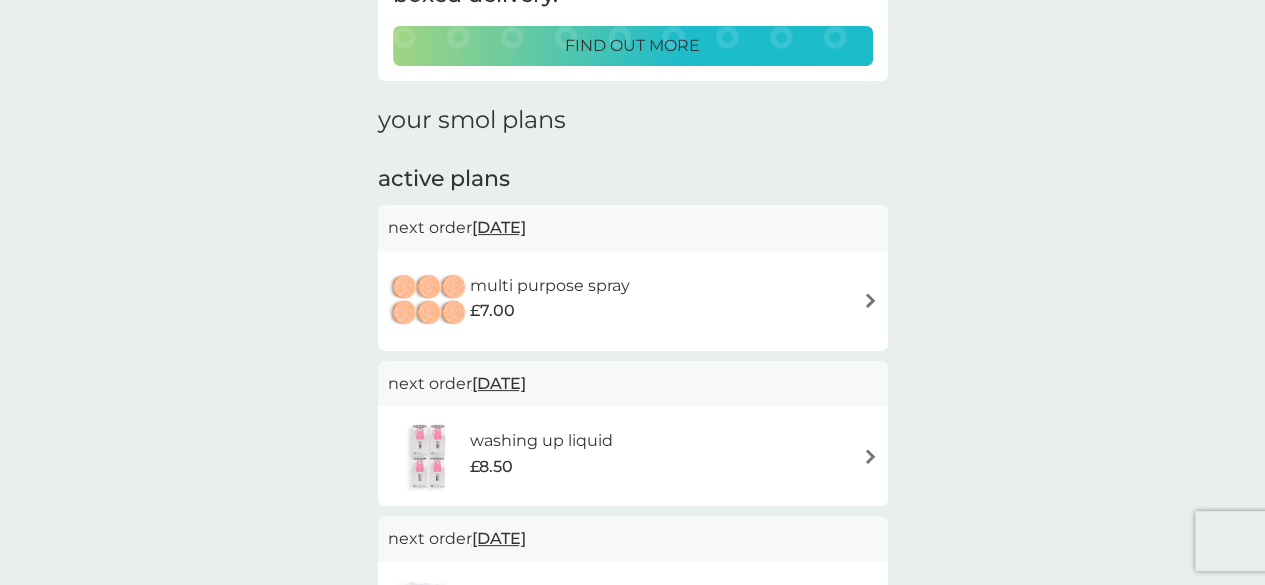 scroll, scrollTop: 0, scrollLeft: 0, axis: both 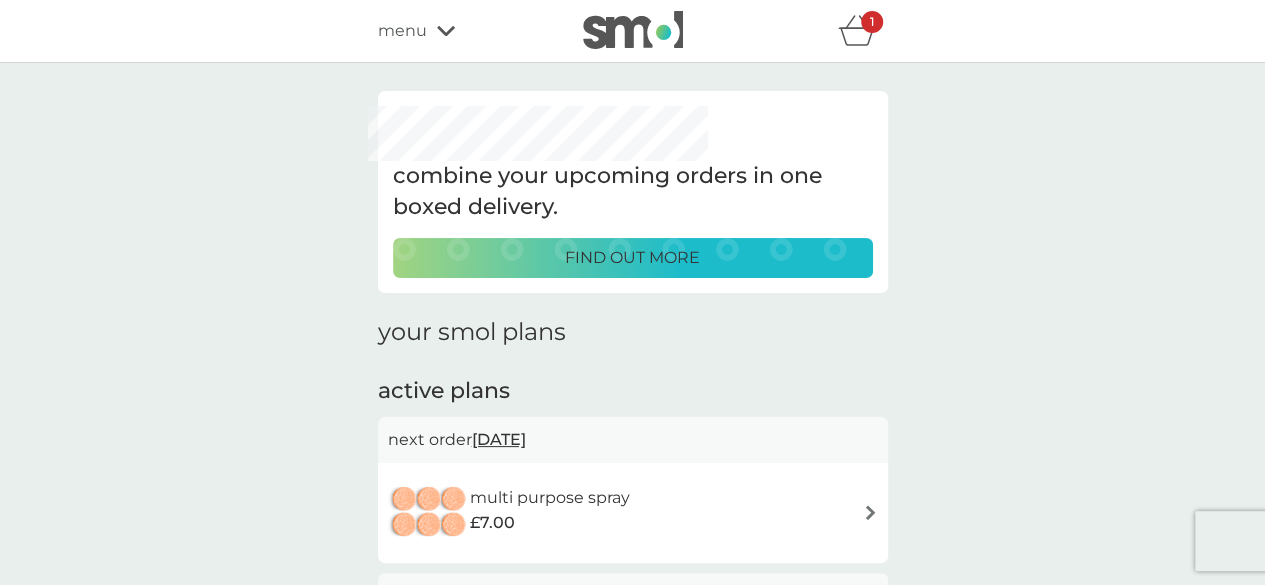 click on "menu" at bounding box center [402, 31] 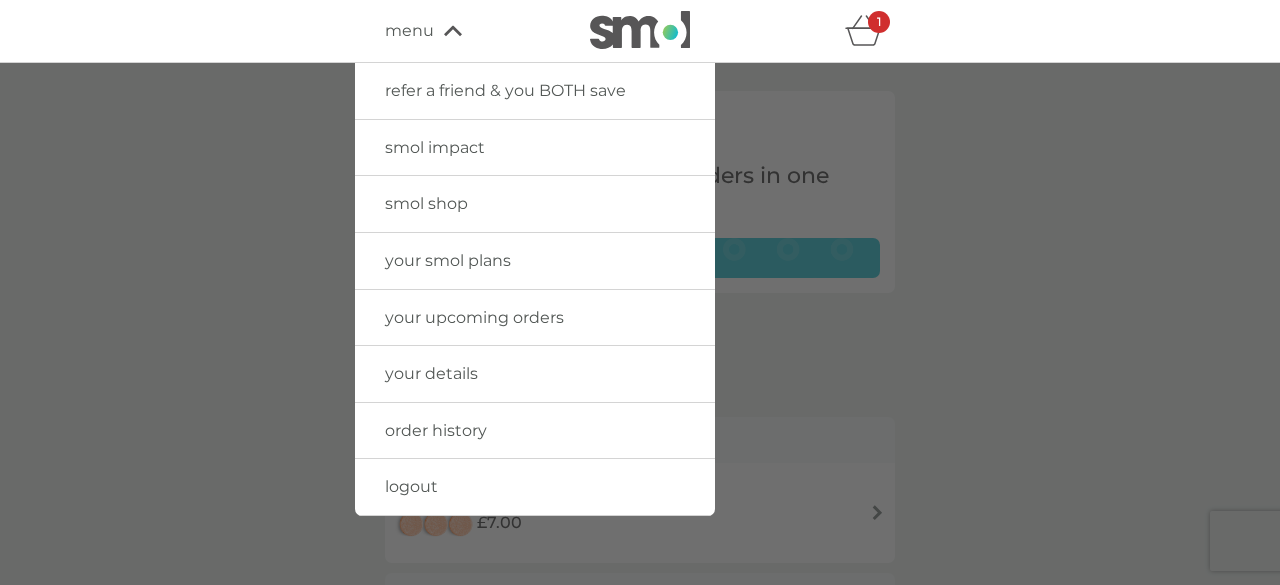 click on "order history" at bounding box center [535, 431] 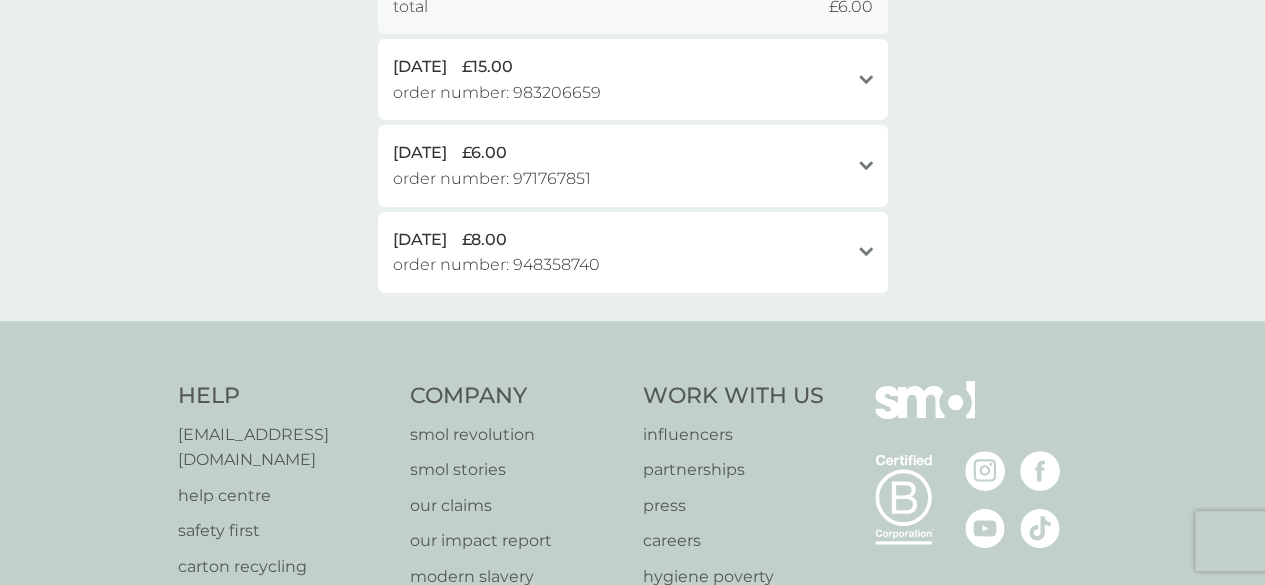 scroll, scrollTop: 0, scrollLeft: 0, axis: both 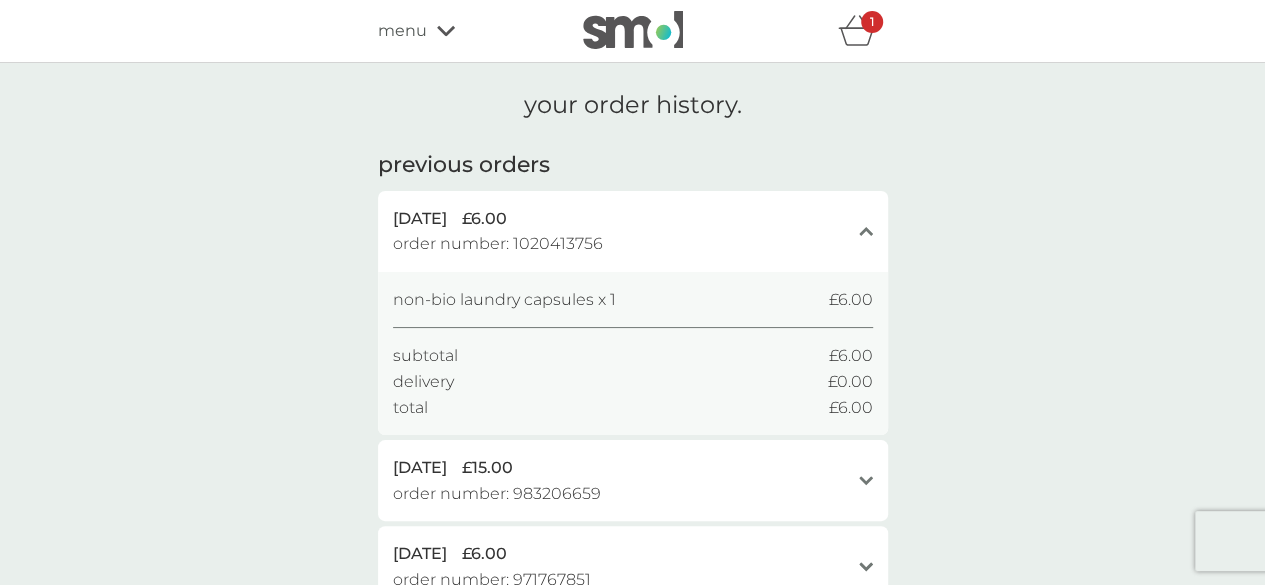 click 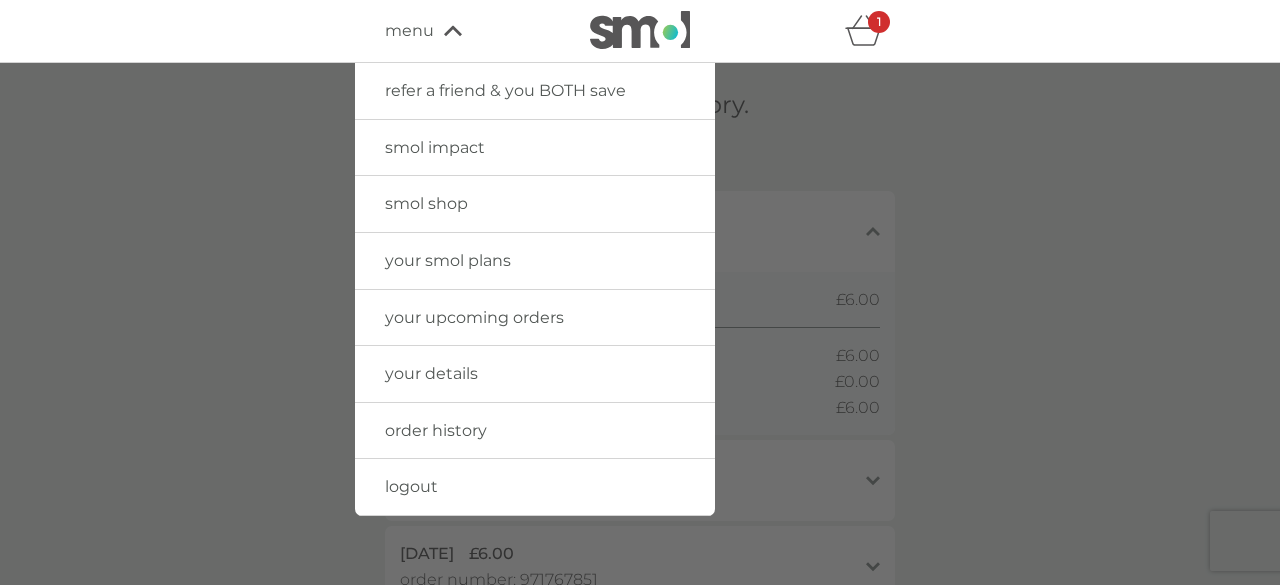 click on "your smol plans" at bounding box center [448, 260] 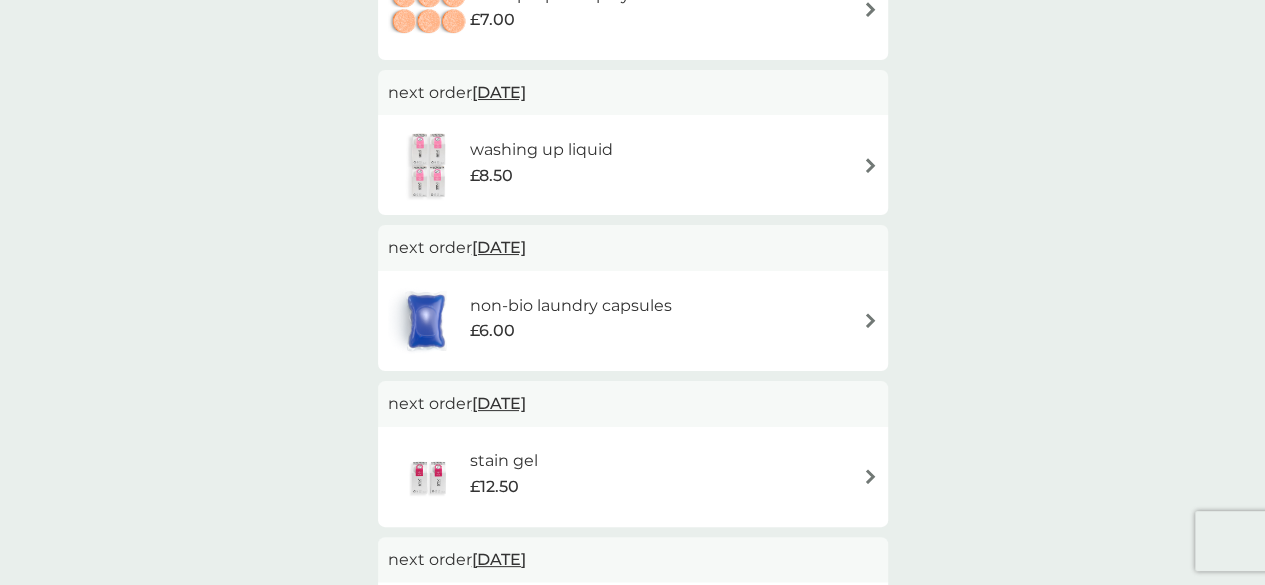 scroll, scrollTop: 504, scrollLeft: 0, axis: vertical 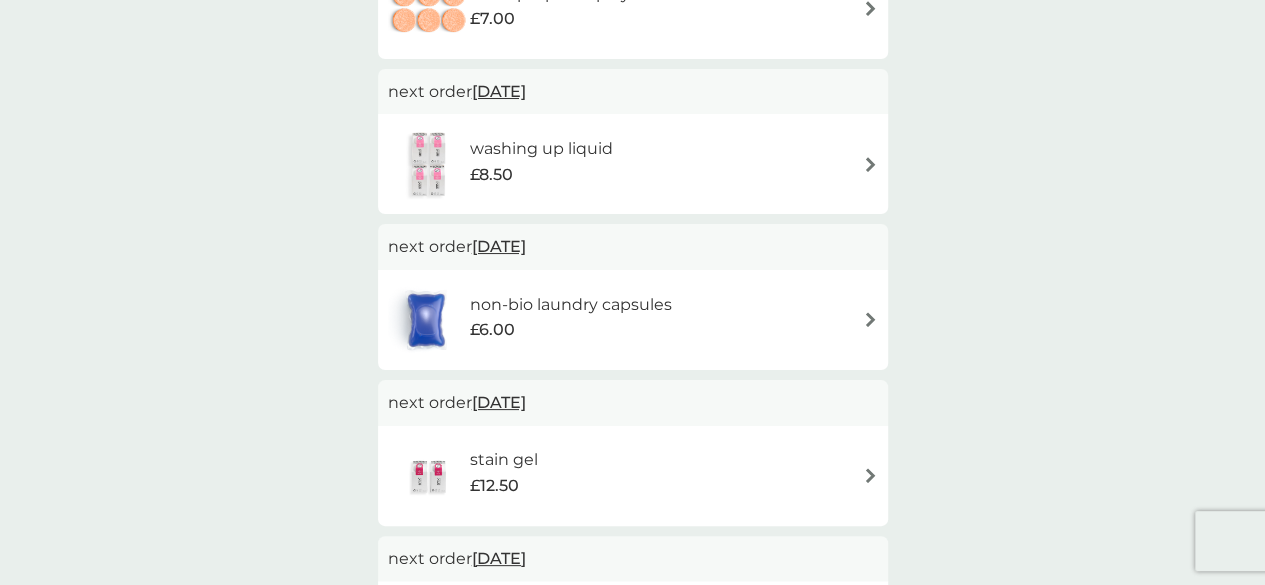click on "non-bio laundry capsules" at bounding box center [570, 305] 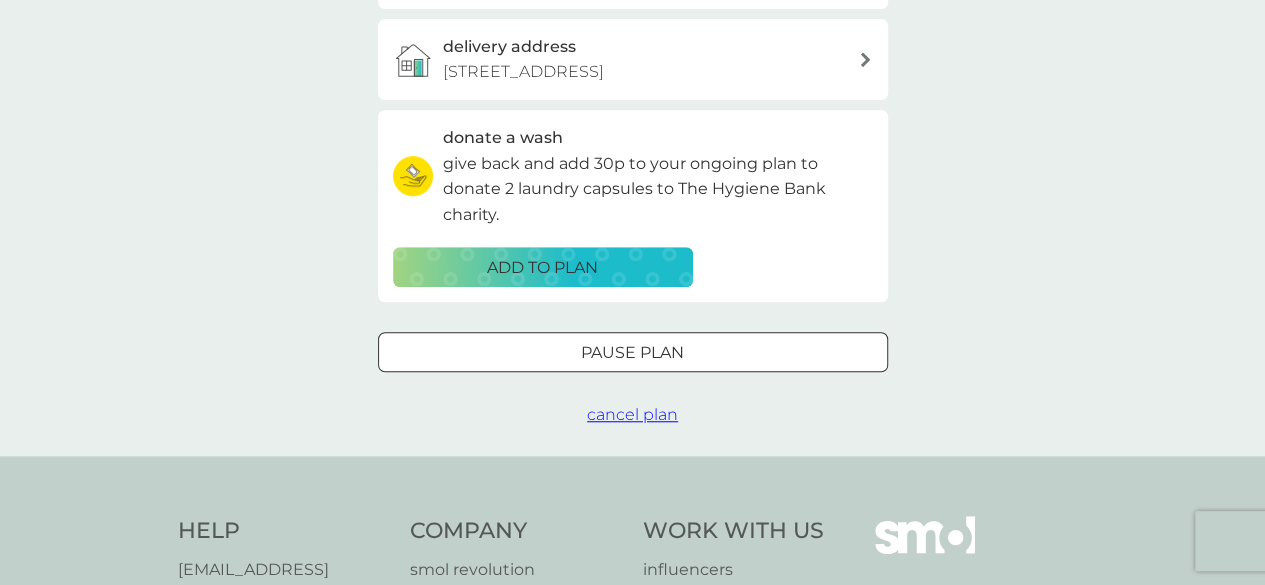 scroll, scrollTop: 590, scrollLeft: 0, axis: vertical 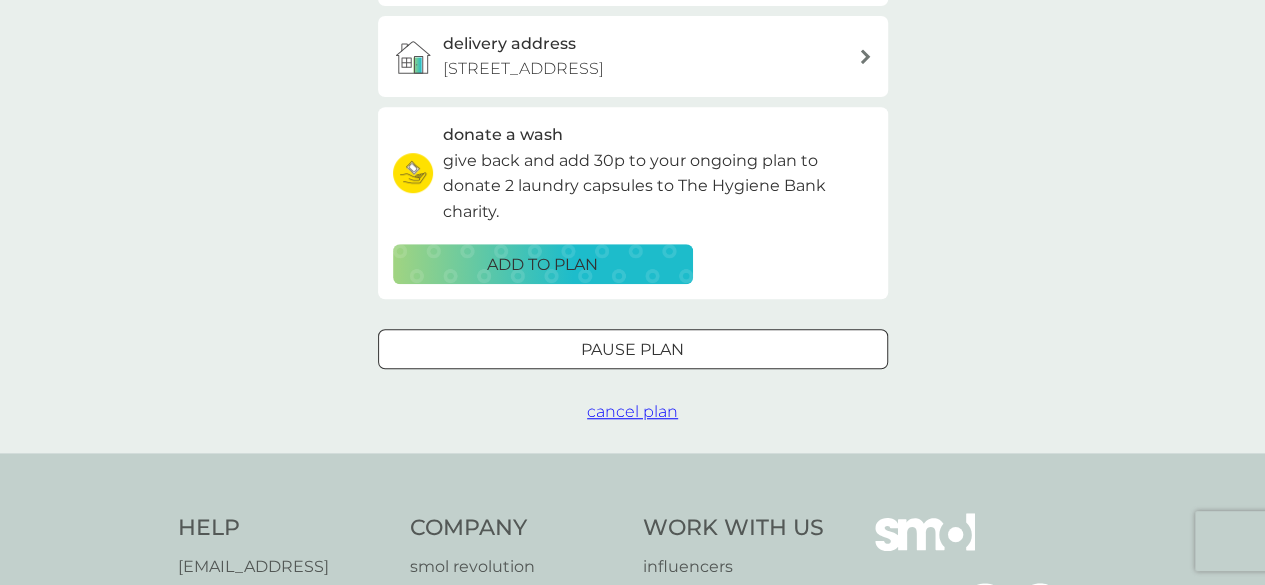 click on "cancel plan" at bounding box center [632, 411] 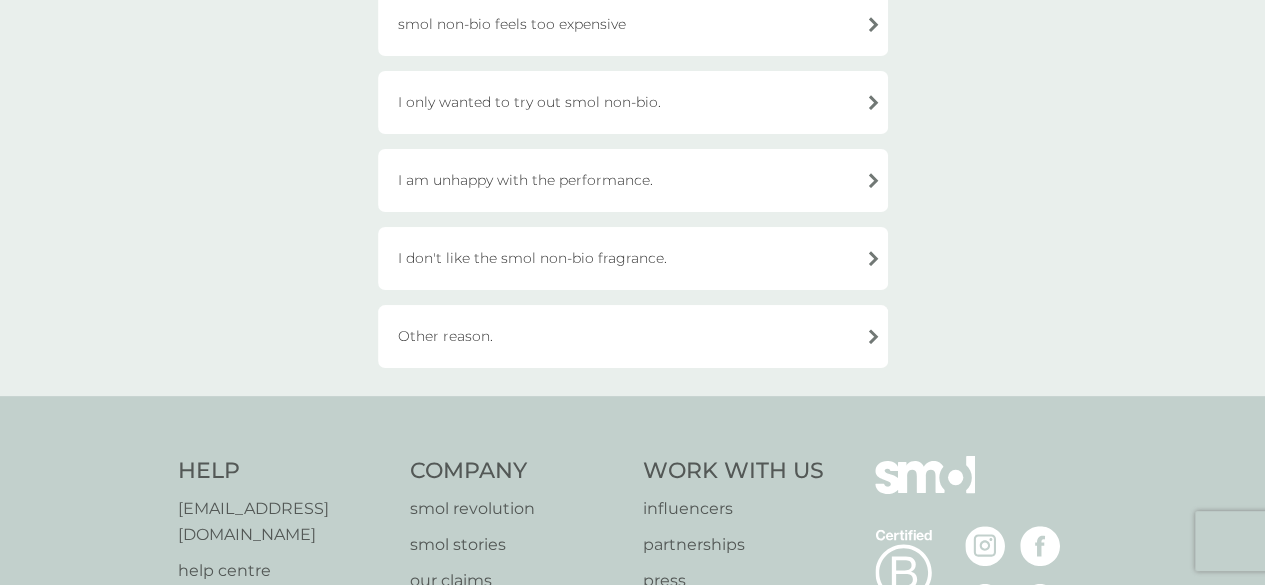 scroll, scrollTop: 717, scrollLeft: 0, axis: vertical 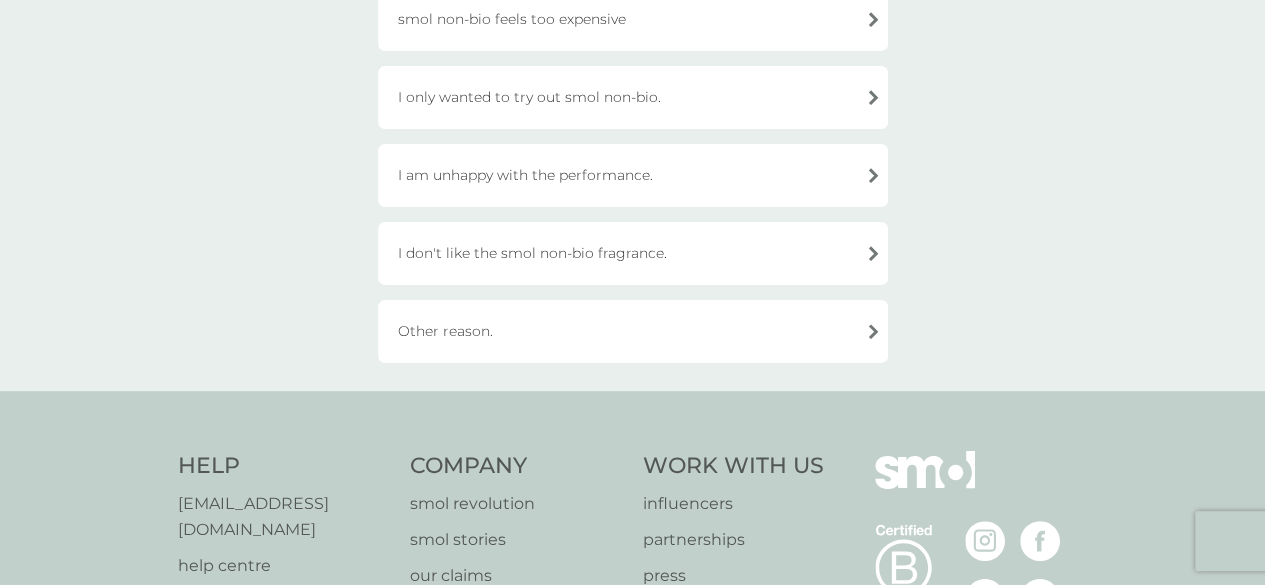click on "Other reason." at bounding box center [633, 331] 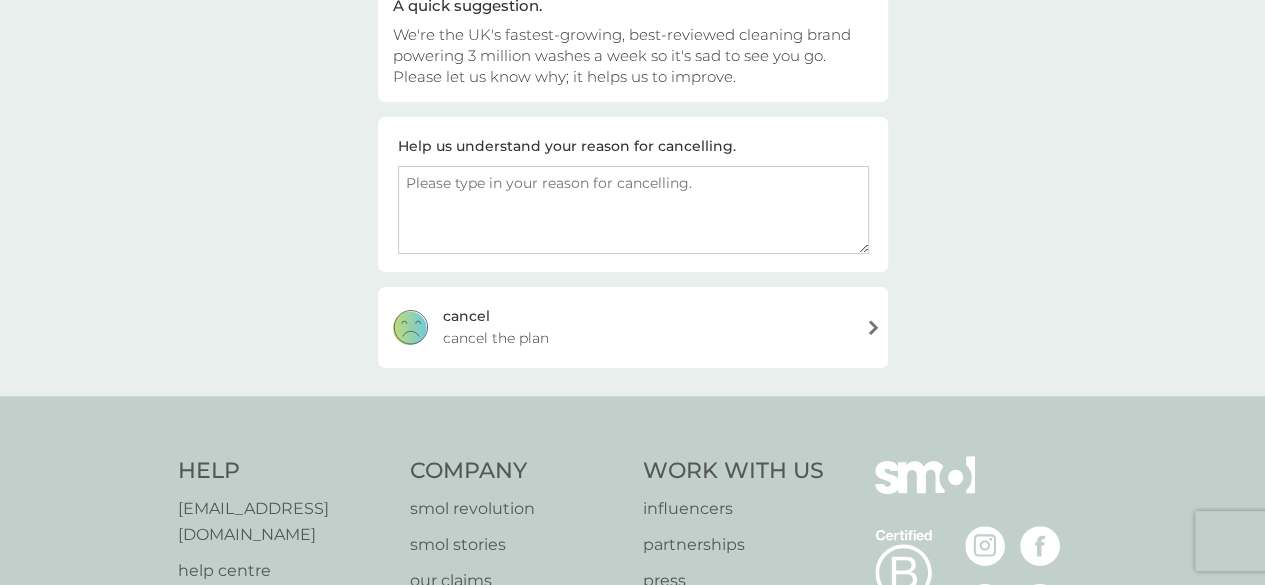 scroll, scrollTop: 232, scrollLeft: 0, axis: vertical 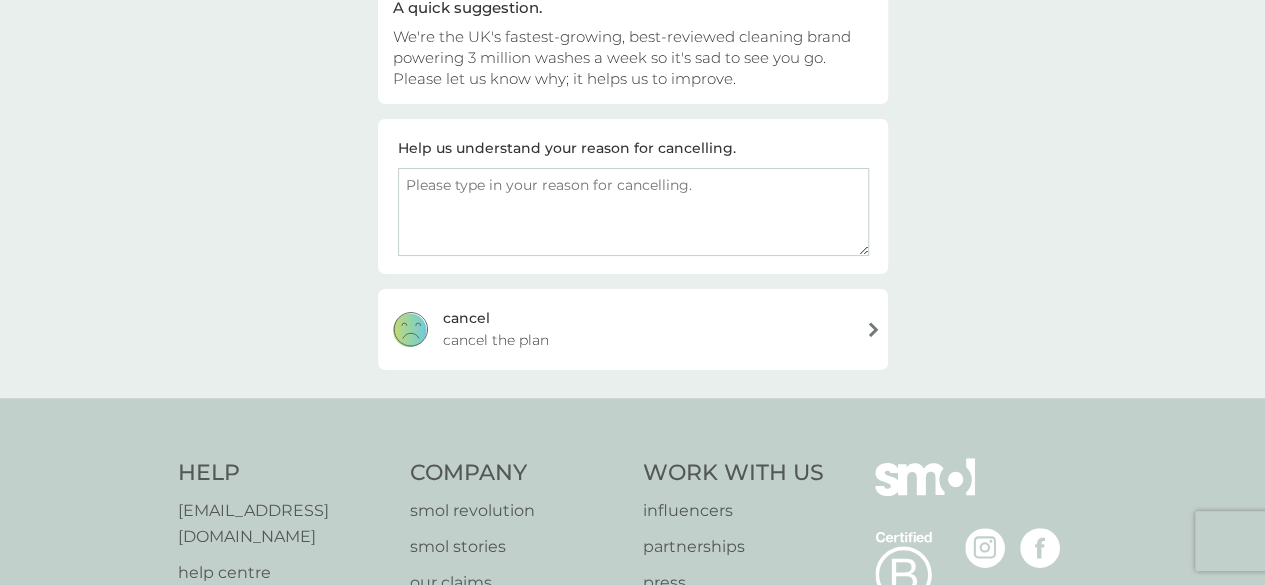 click at bounding box center (633, 212) 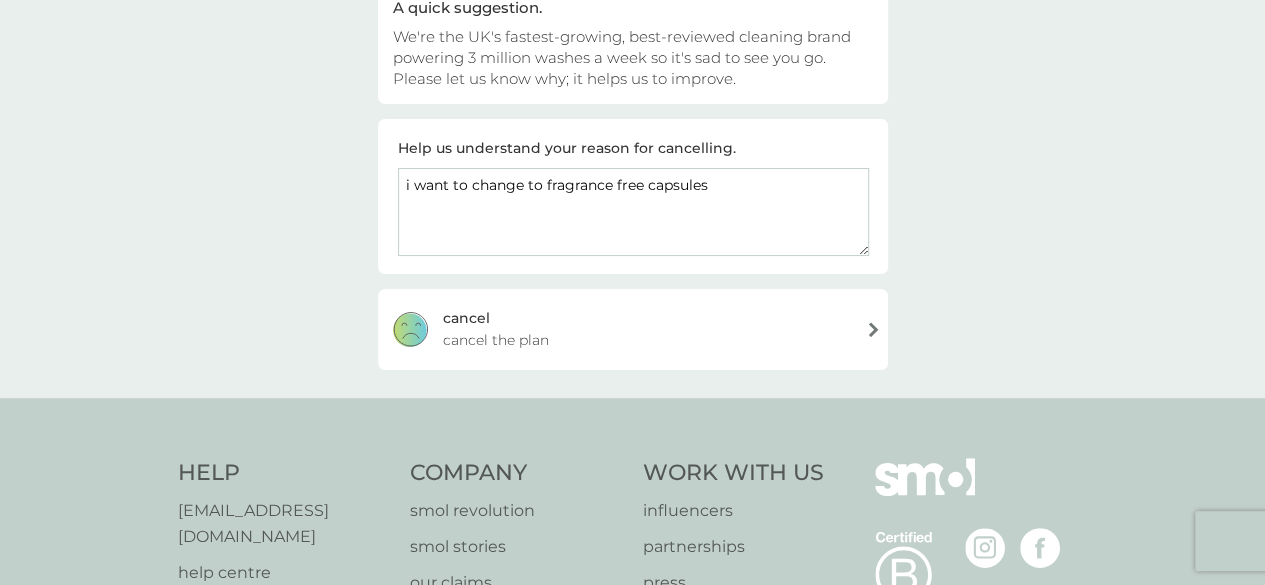 type on "i want to change to fragrance free capsules" 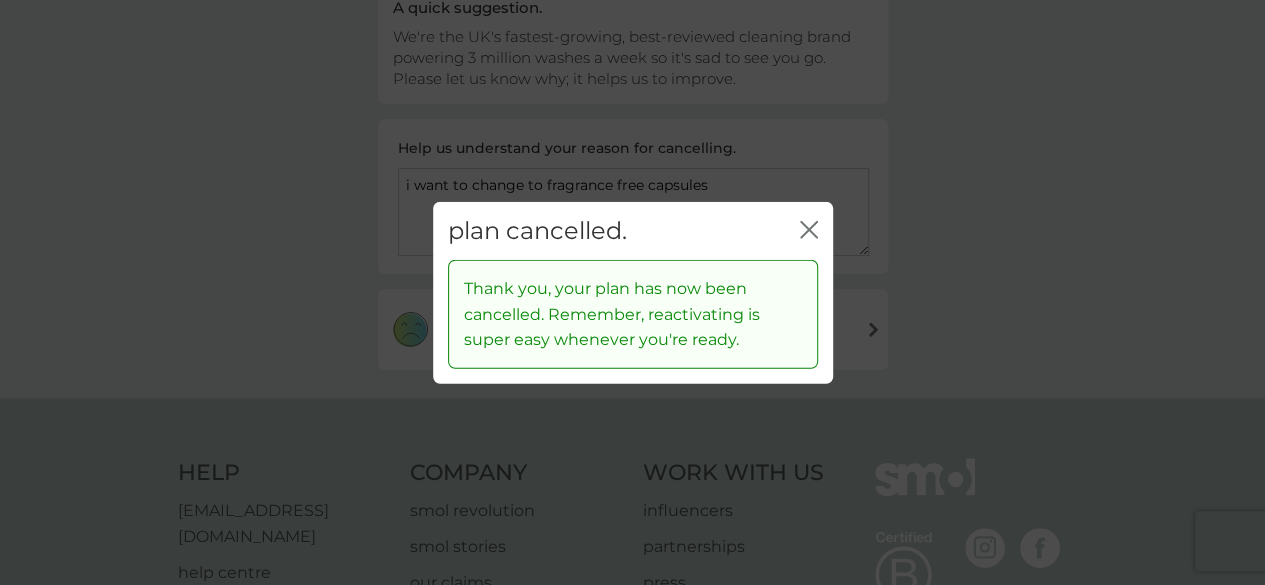 click on "close" 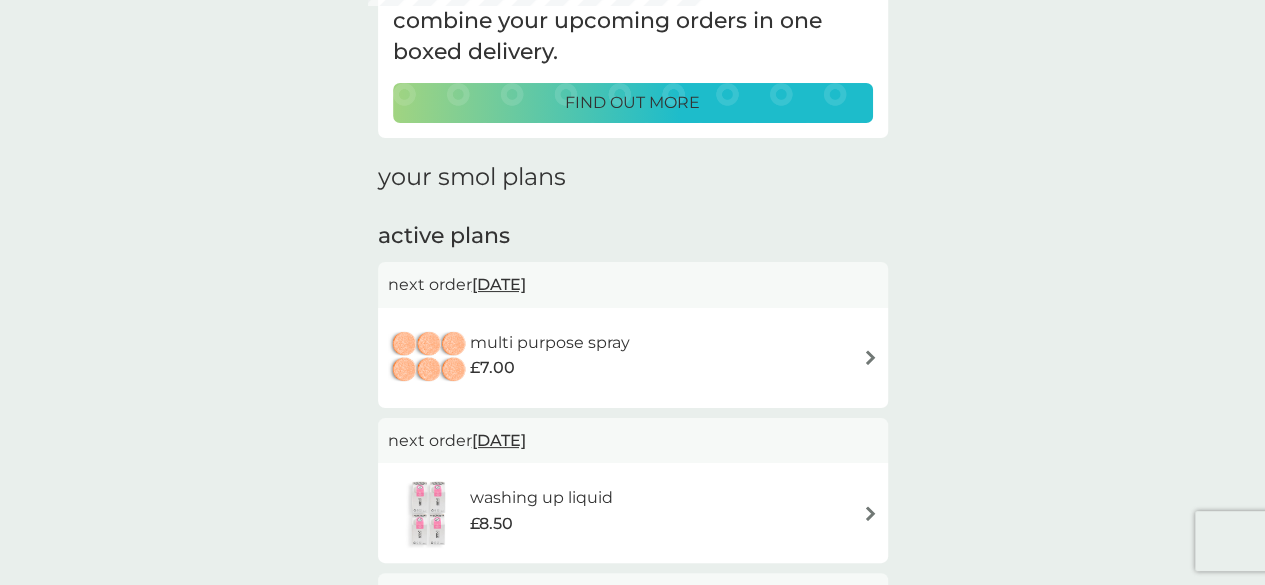 scroll, scrollTop: 0, scrollLeft: 0, axis: both 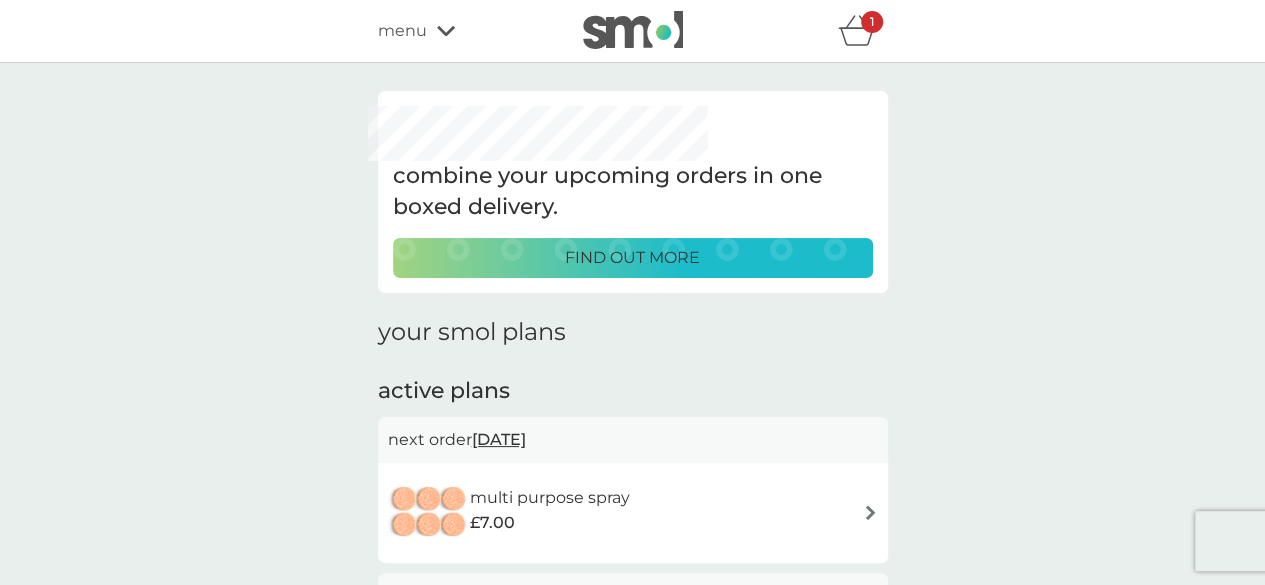 click on "menu" at bounding box center [463, 31] 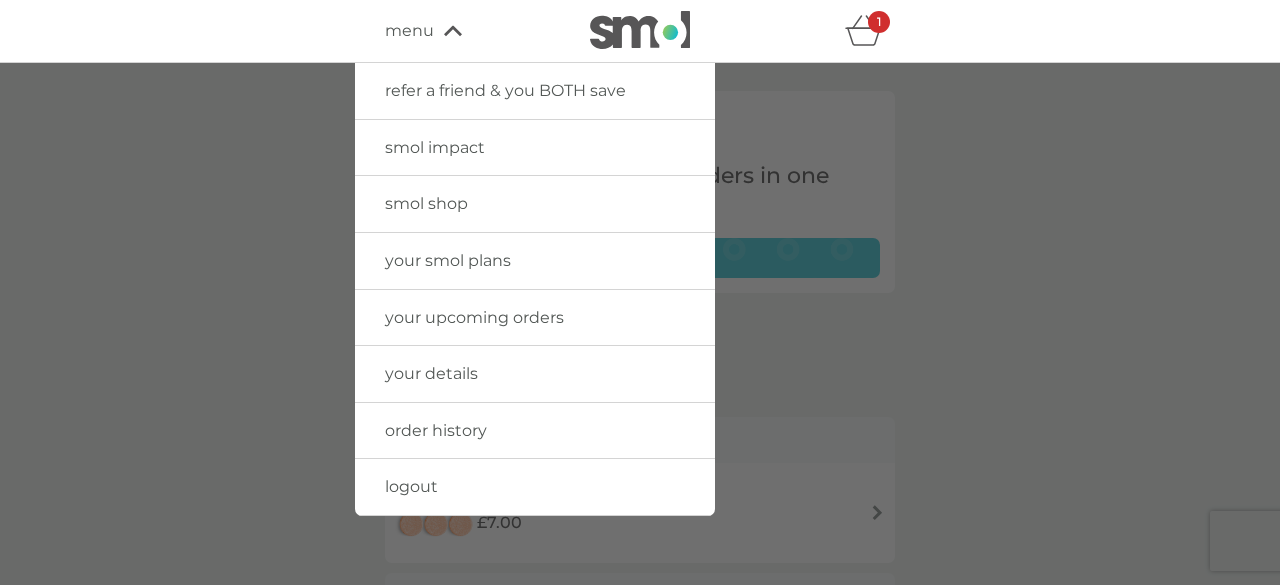 click on "smol shop" at bounding box center (426, 203) 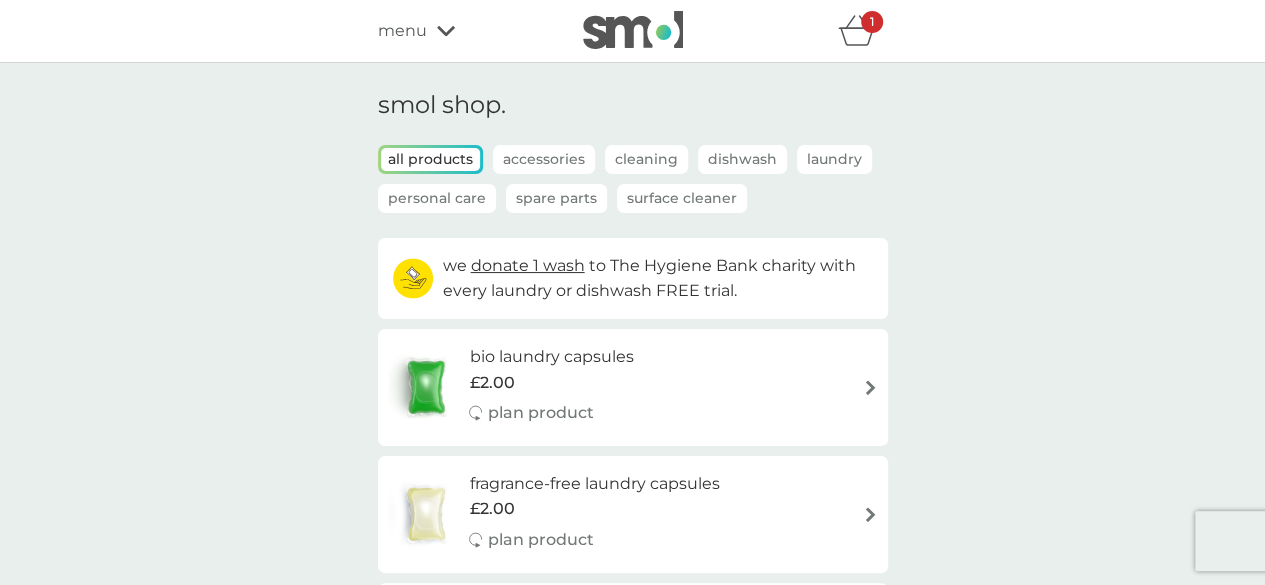 click on "£2.00" at bounding box center (594, 509) 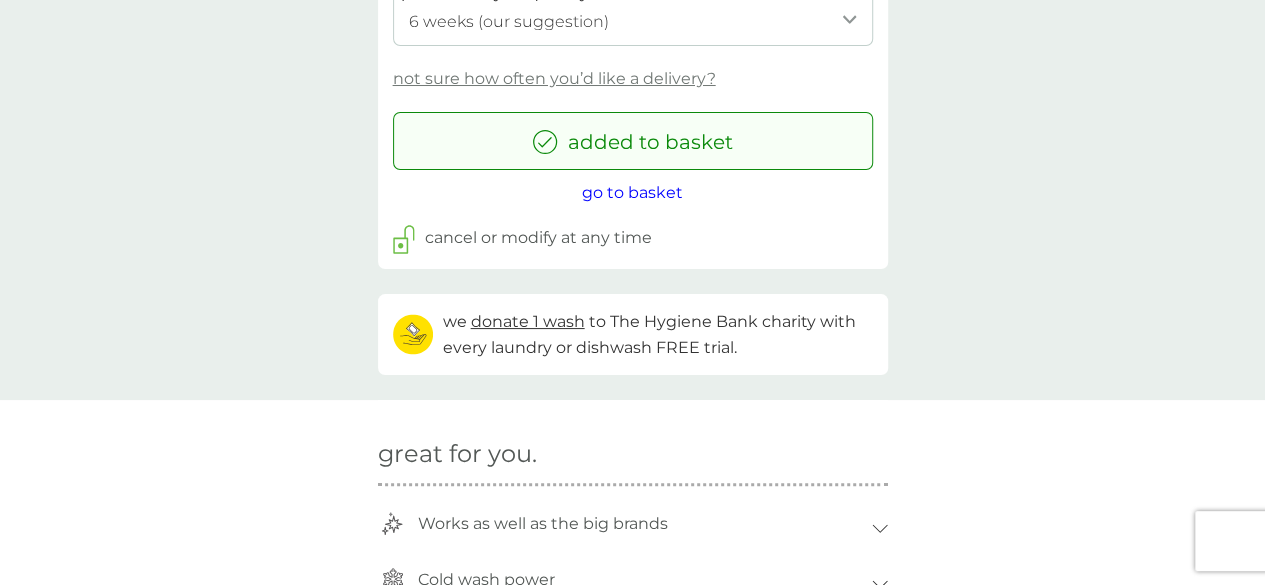 scroll, scrollTop: 1227, scrollLeft: 0, axis: vertical 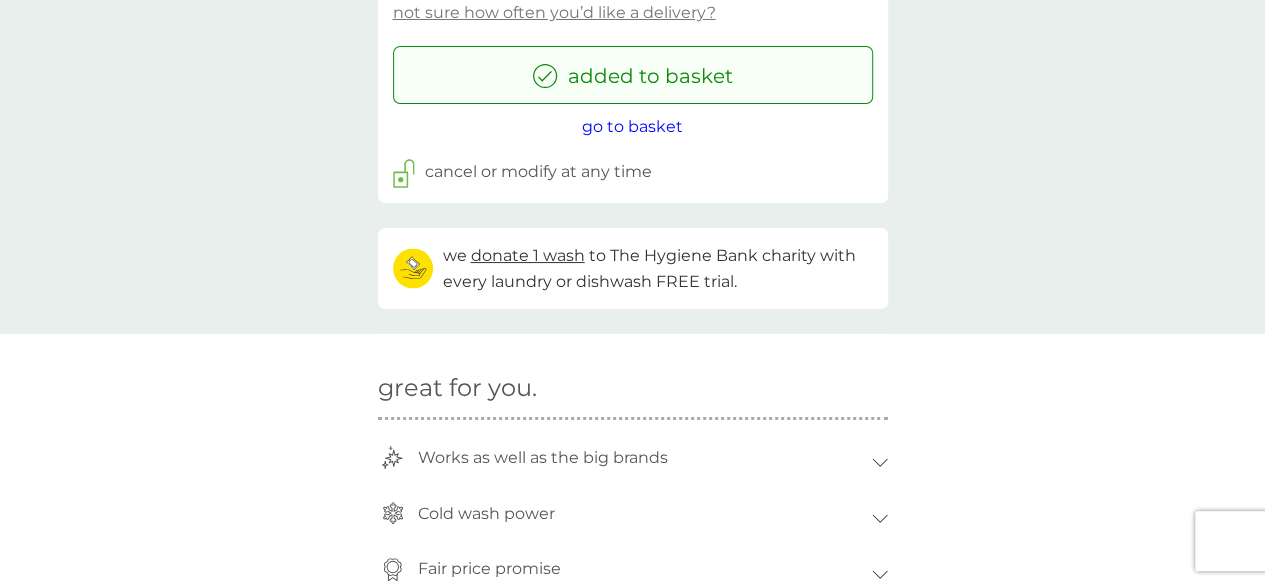 click on "go to basket" at bounding box center (632, 126) 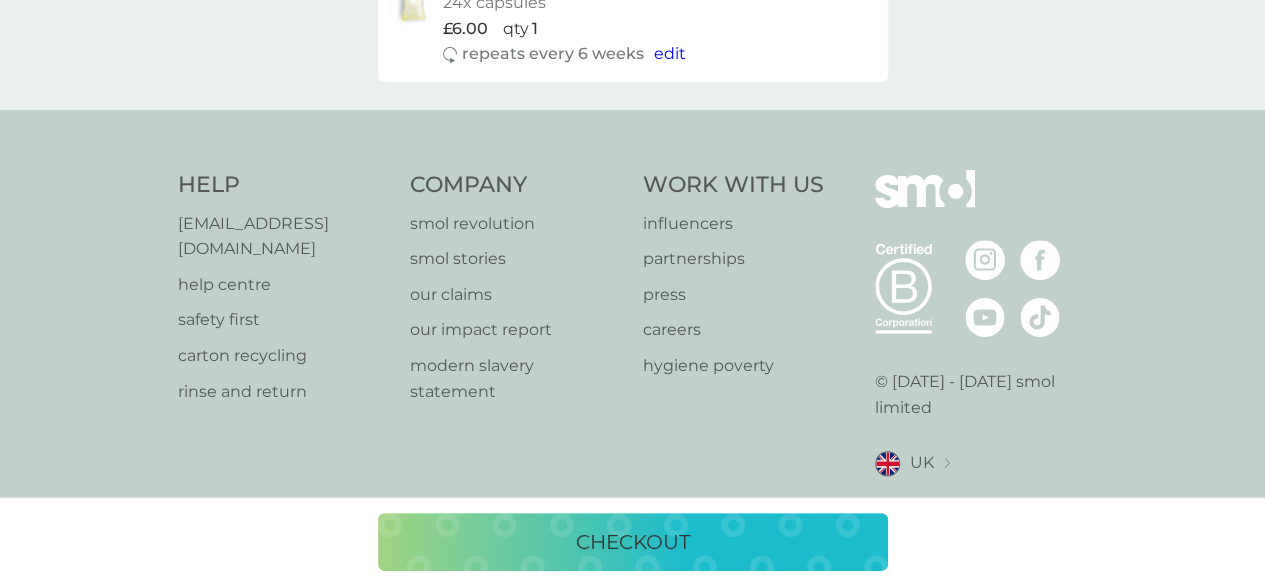 scroll, scrollTop: 0, scrollLeft: 0, axis: both 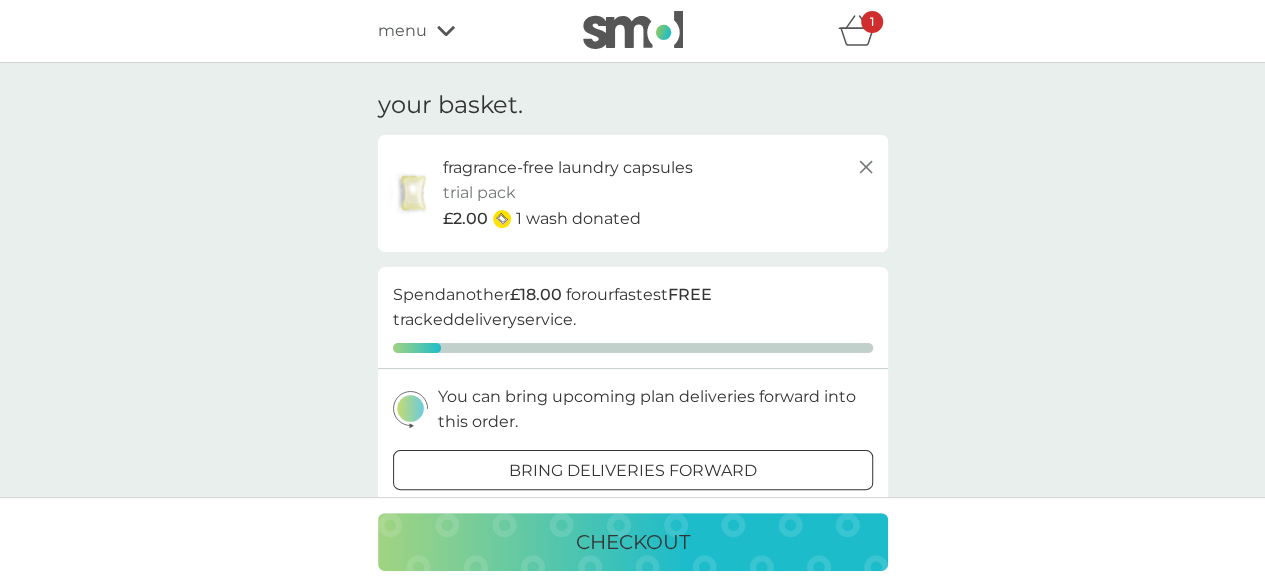 click on "bring deliveries forward" at bounding box center (633, 471) 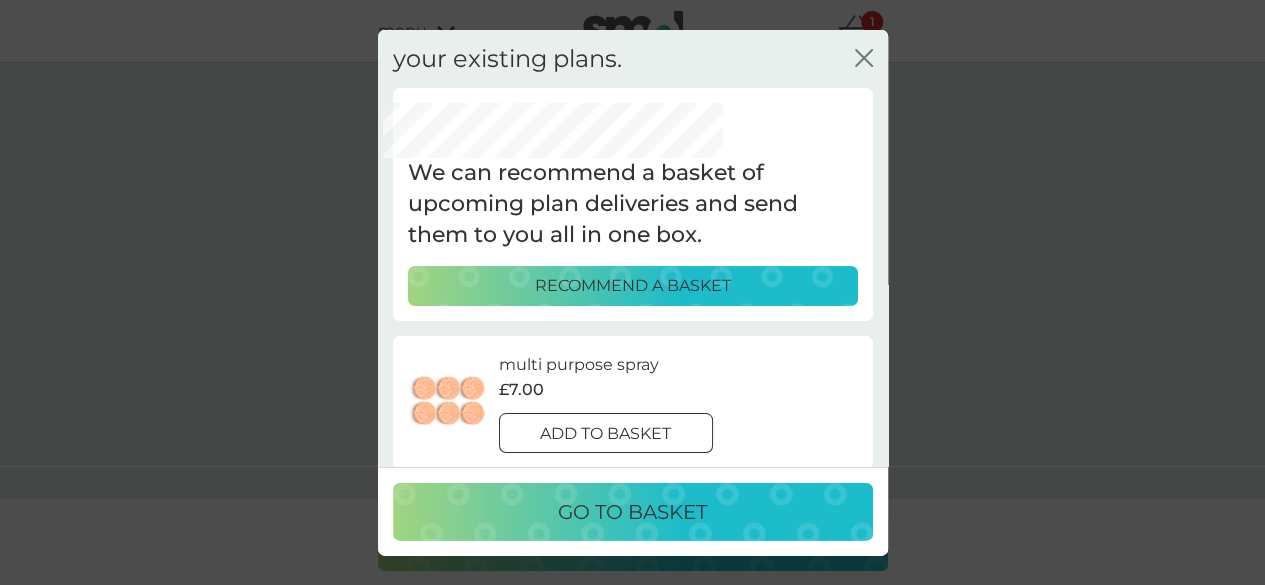 click on "add to basket" at bounding box center [605, 434] 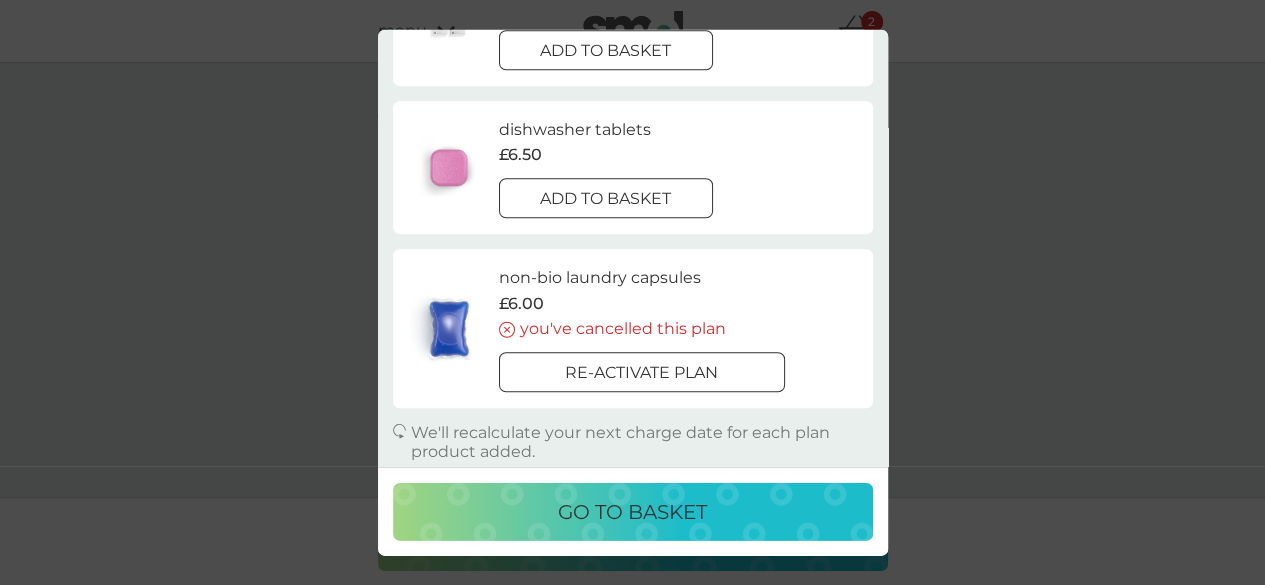 scroll, scrollTop: 670, scrollLeft: 0, axis: vertical 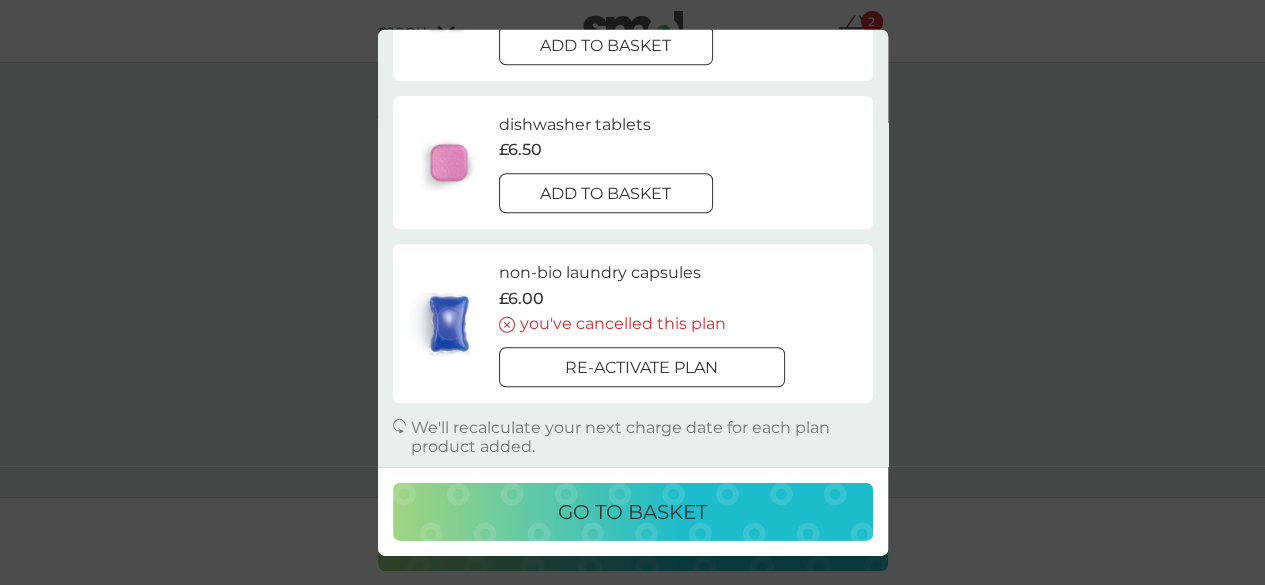 click on "go to basket" at bounding box center (632, 512) 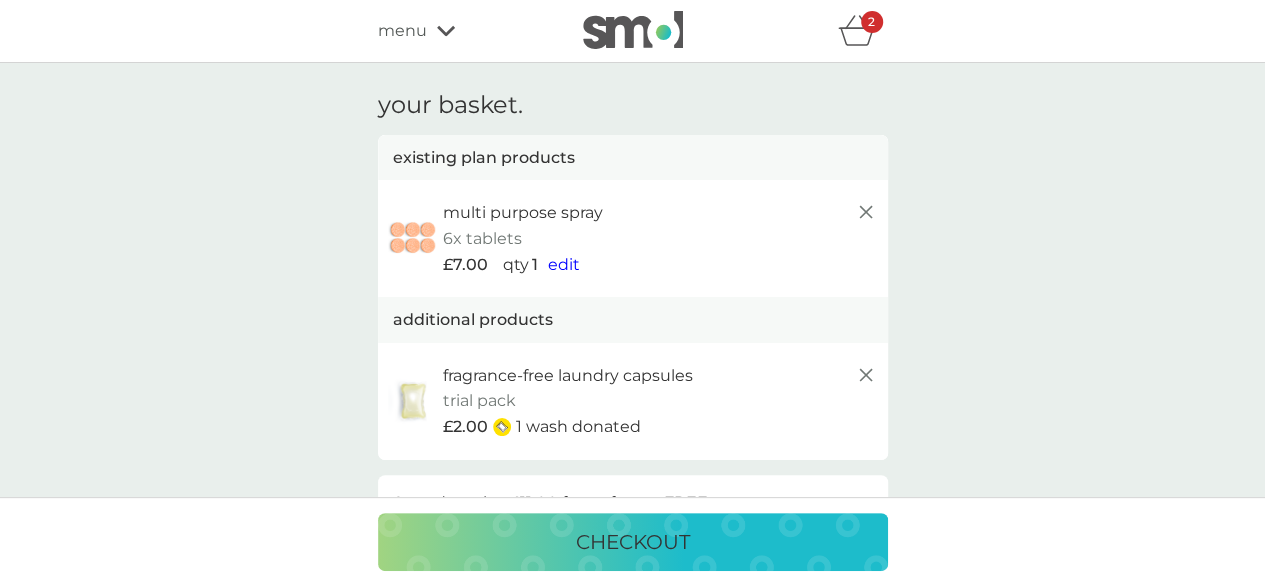 scroll, scrollTop: 385, scrollLeft: 0, axis: vertical 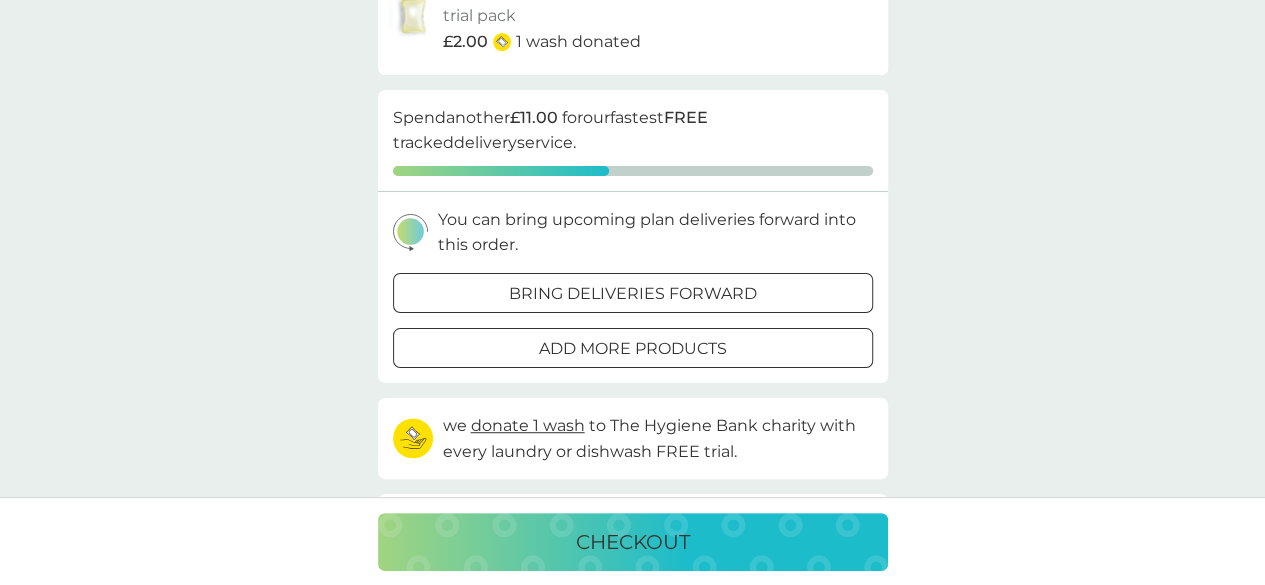 click on "checkout" at bounding box center [633, 542] 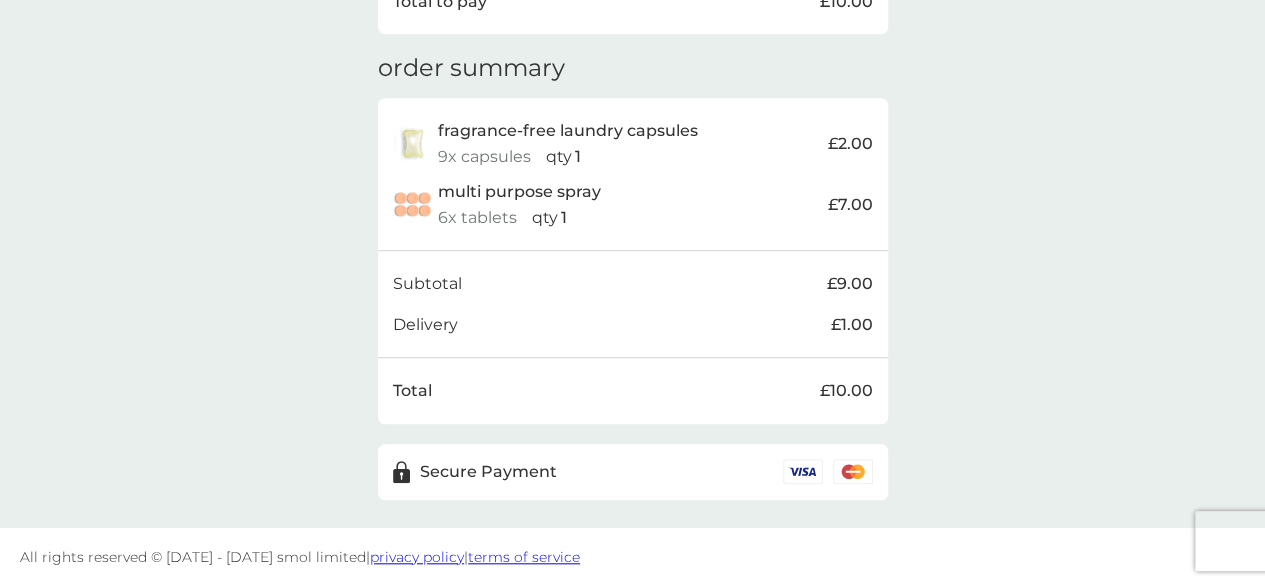 scroll, scrollTop: 336, scrollLeft: 0, axis: vertical 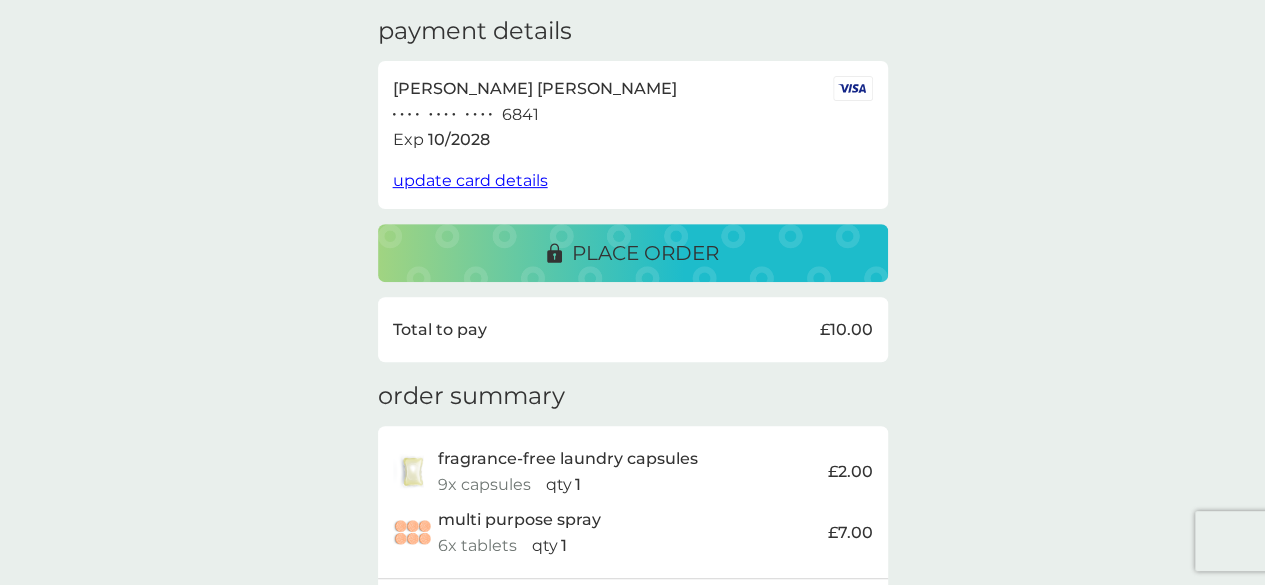 click on "place order" at bounding box center [645, 253] 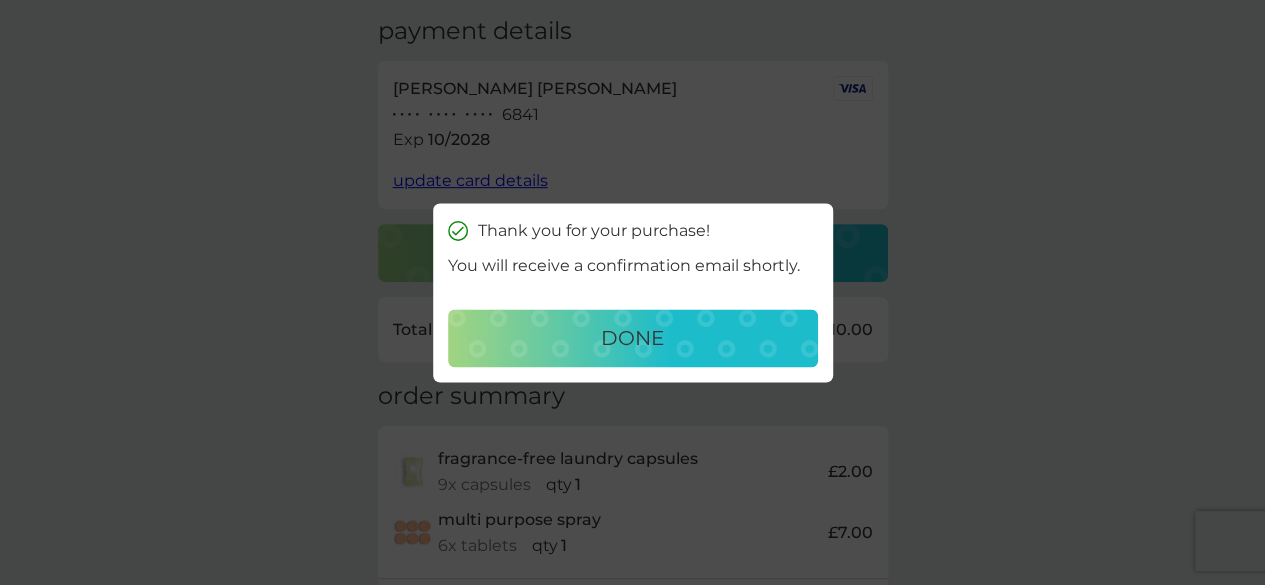 click on "done" at bounding box center [632, 338] 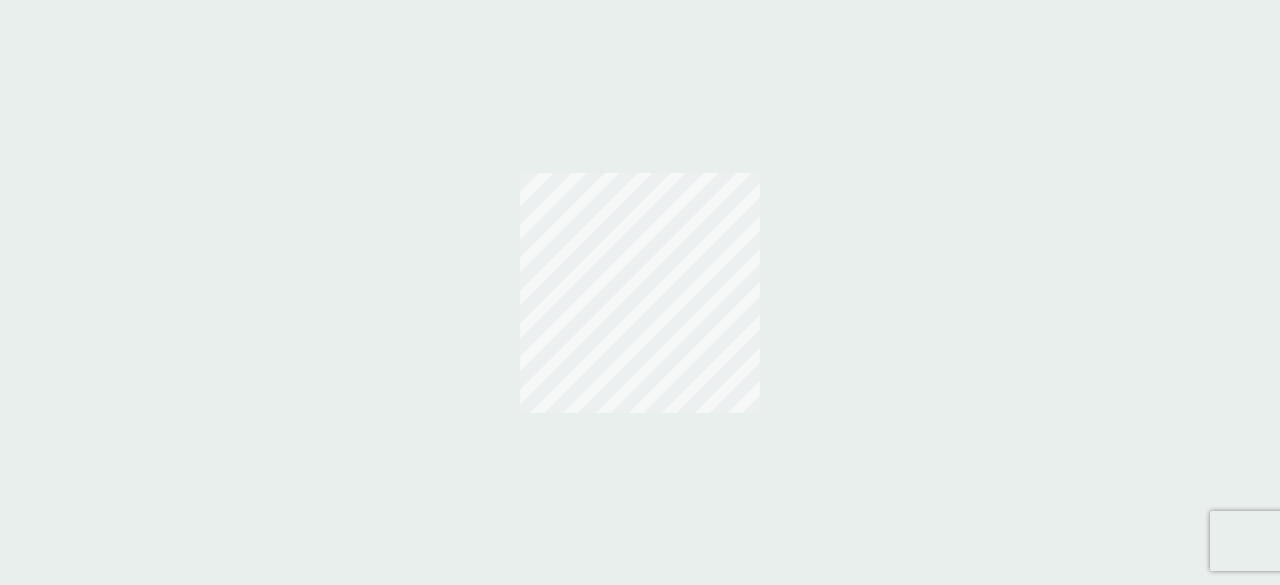 scroll, scrollTop: 0, scrollLeft: 0, axis: both 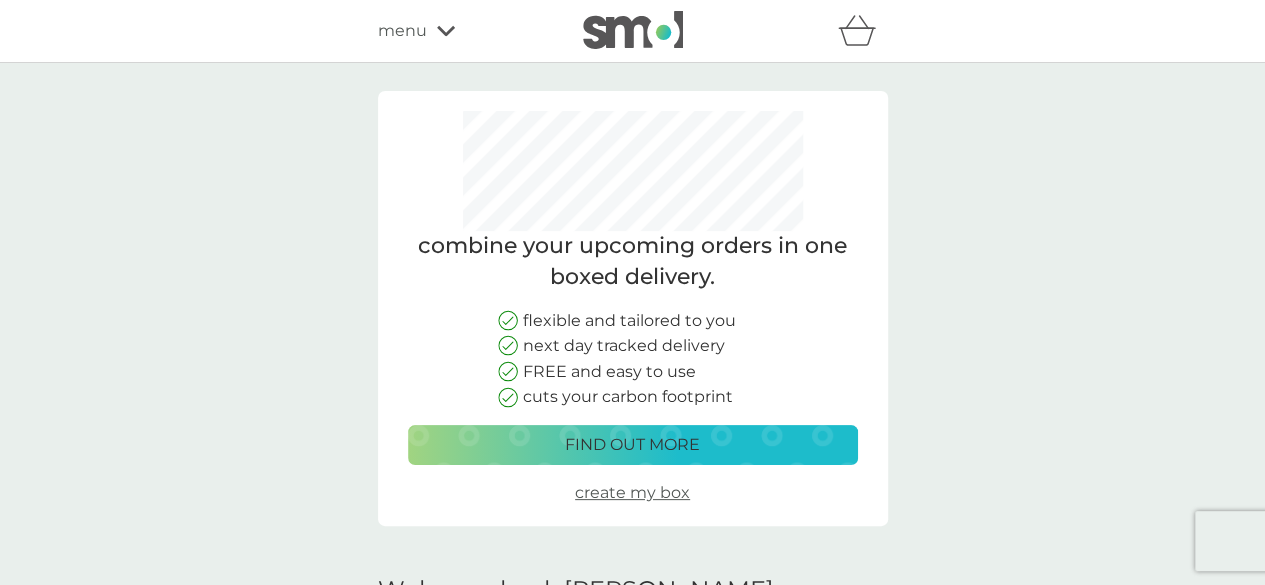 click on "find out more" at bounding box center [633, 445] 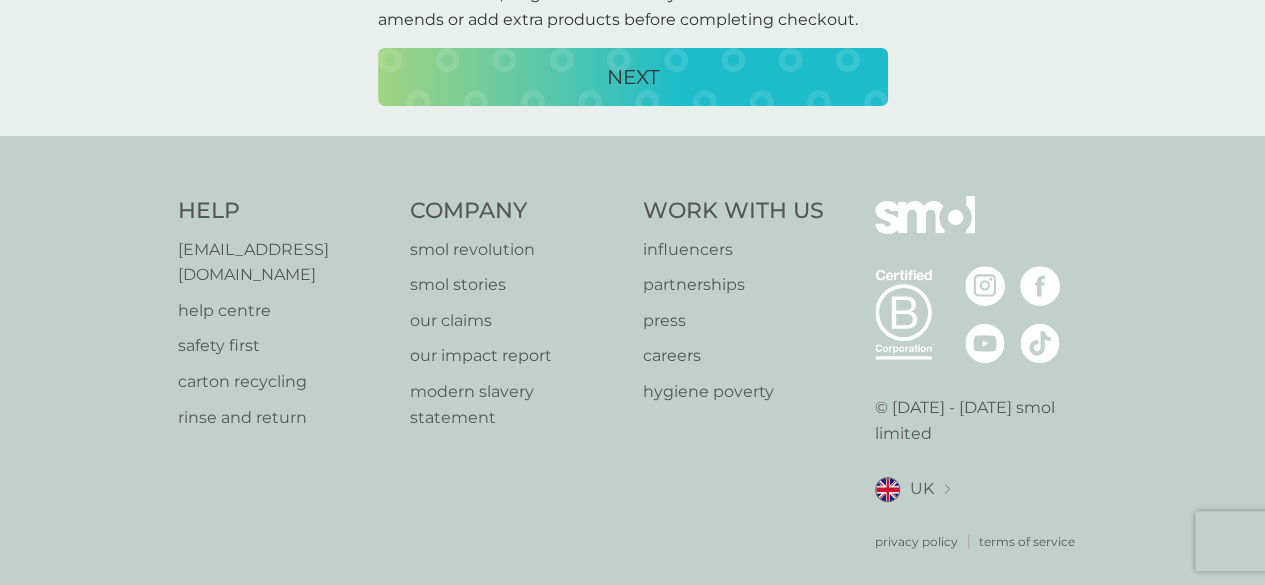 scroll, scrollTop: 0, scrollLeft: 0, axis: both 